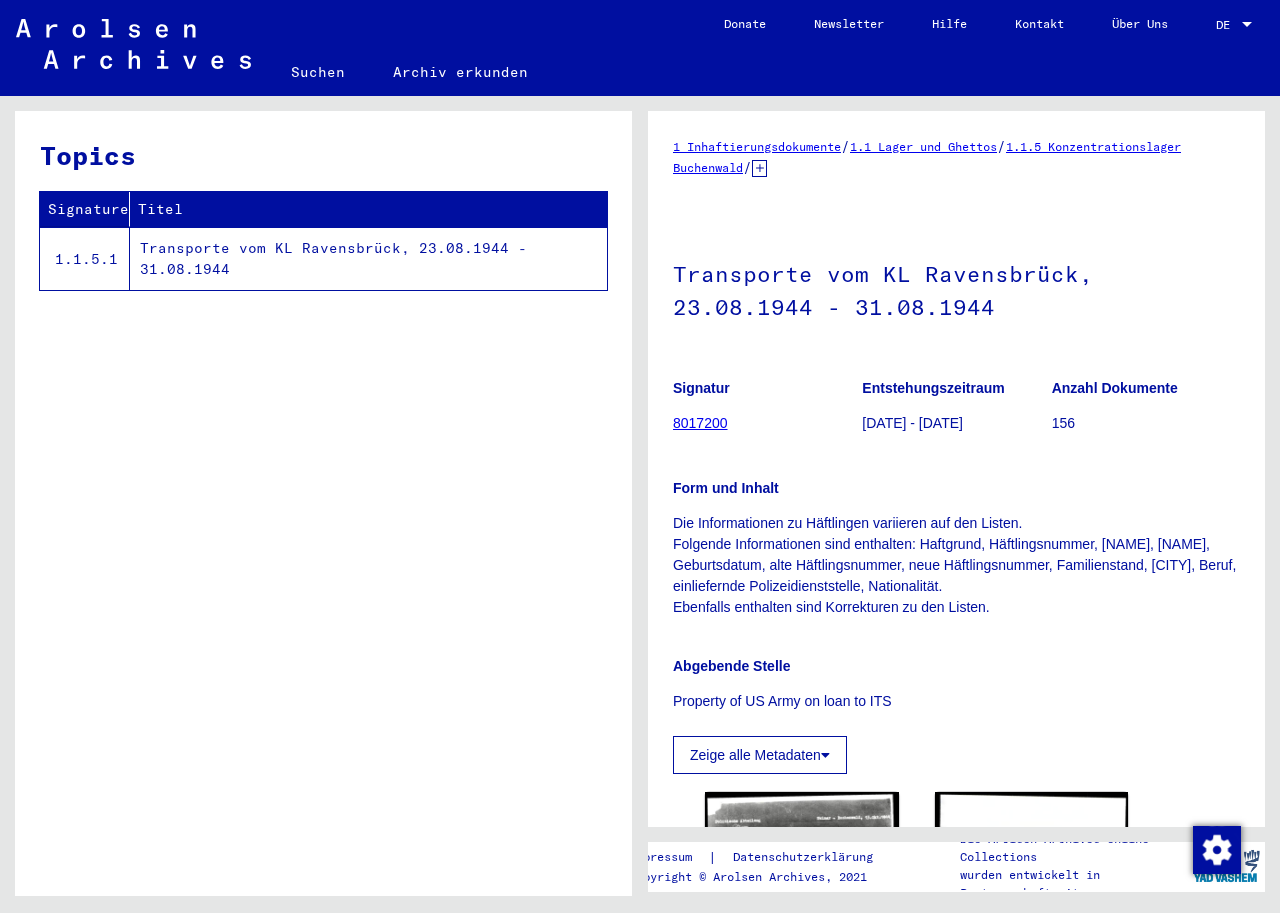 scroll, scrollTop: 0, scrollLeft: 0, axis: both 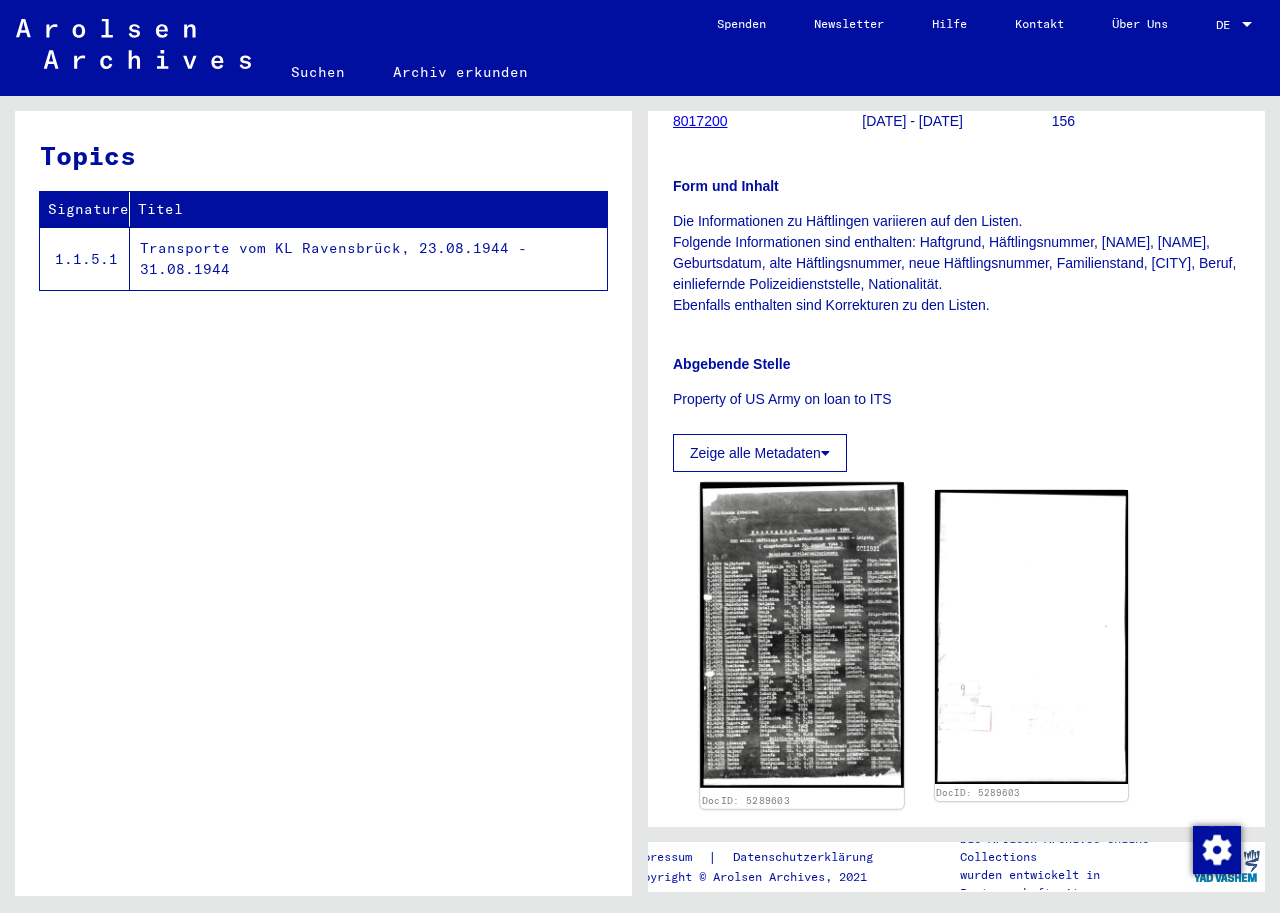 click 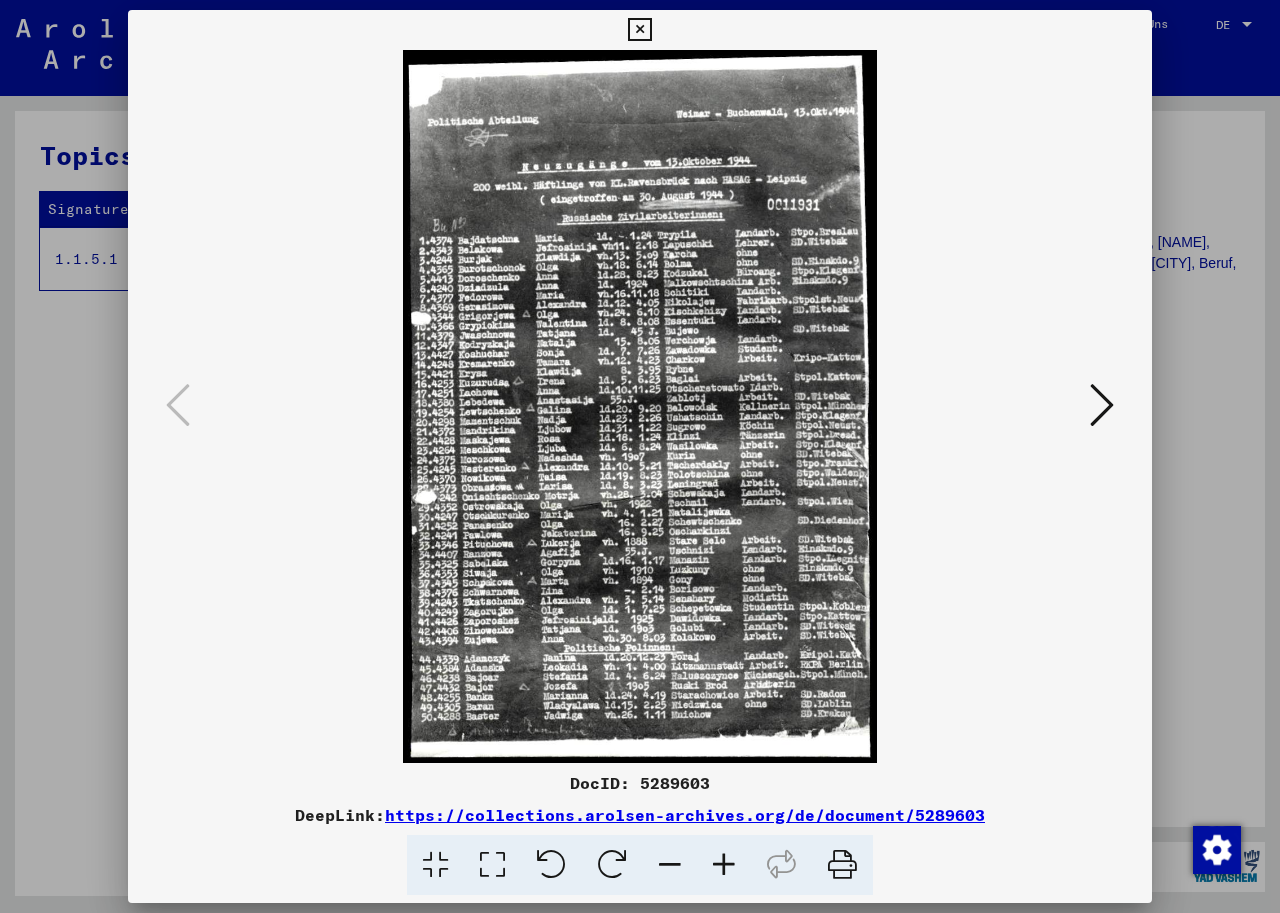 click at bounding box center (724, 865) 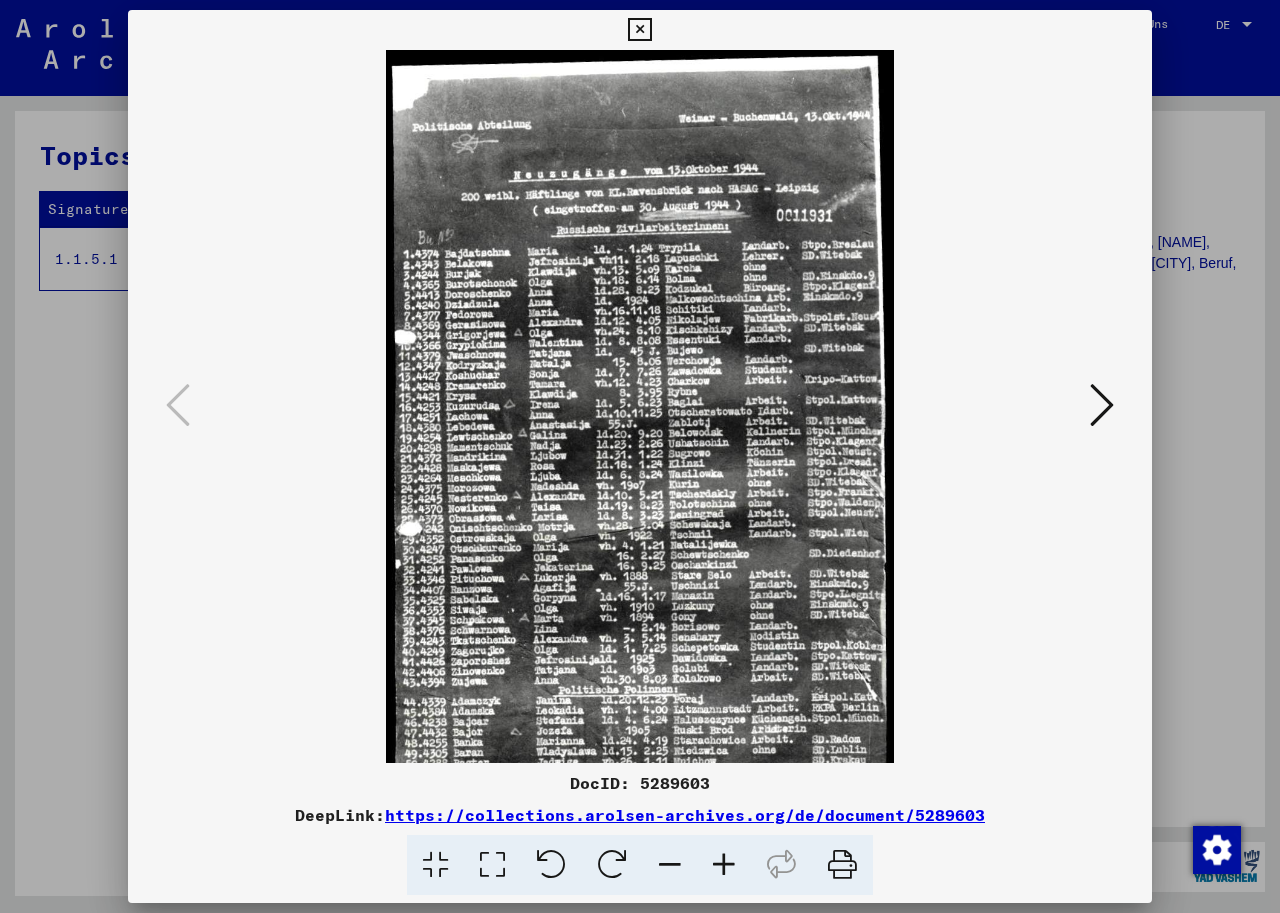 click at bounding box center [724, 865] 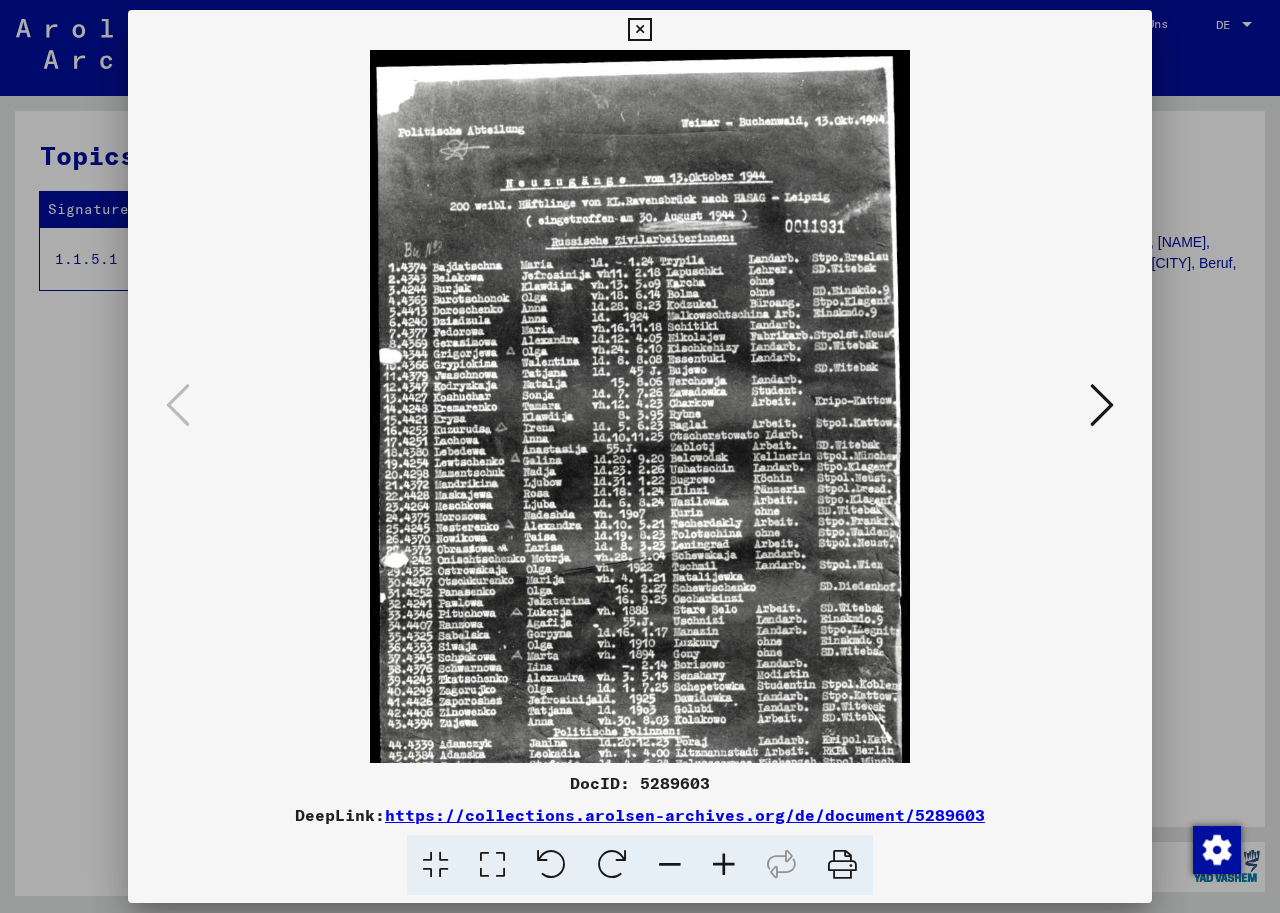 click at bounding box center [724, 865] 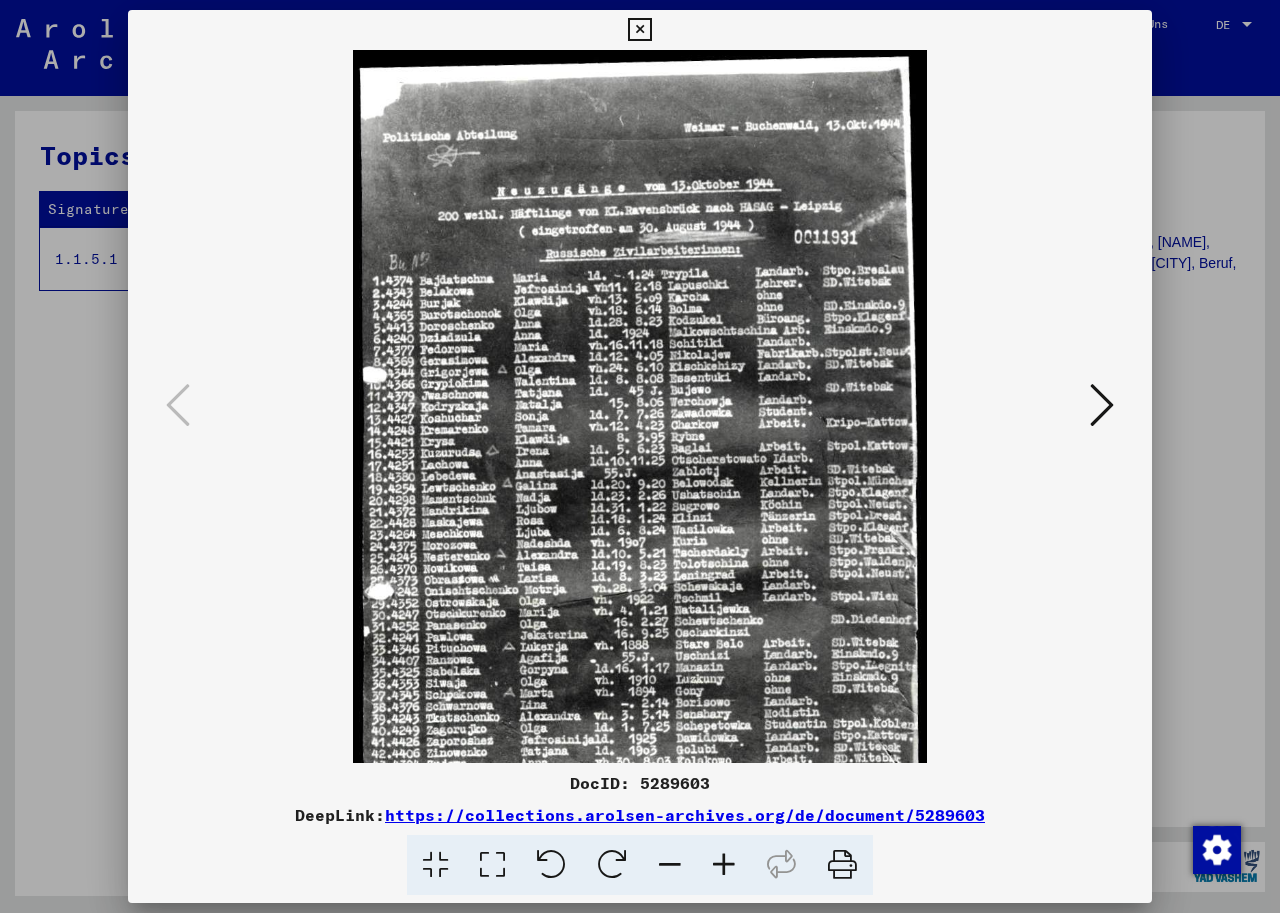 click at bounding box center (724, 865) 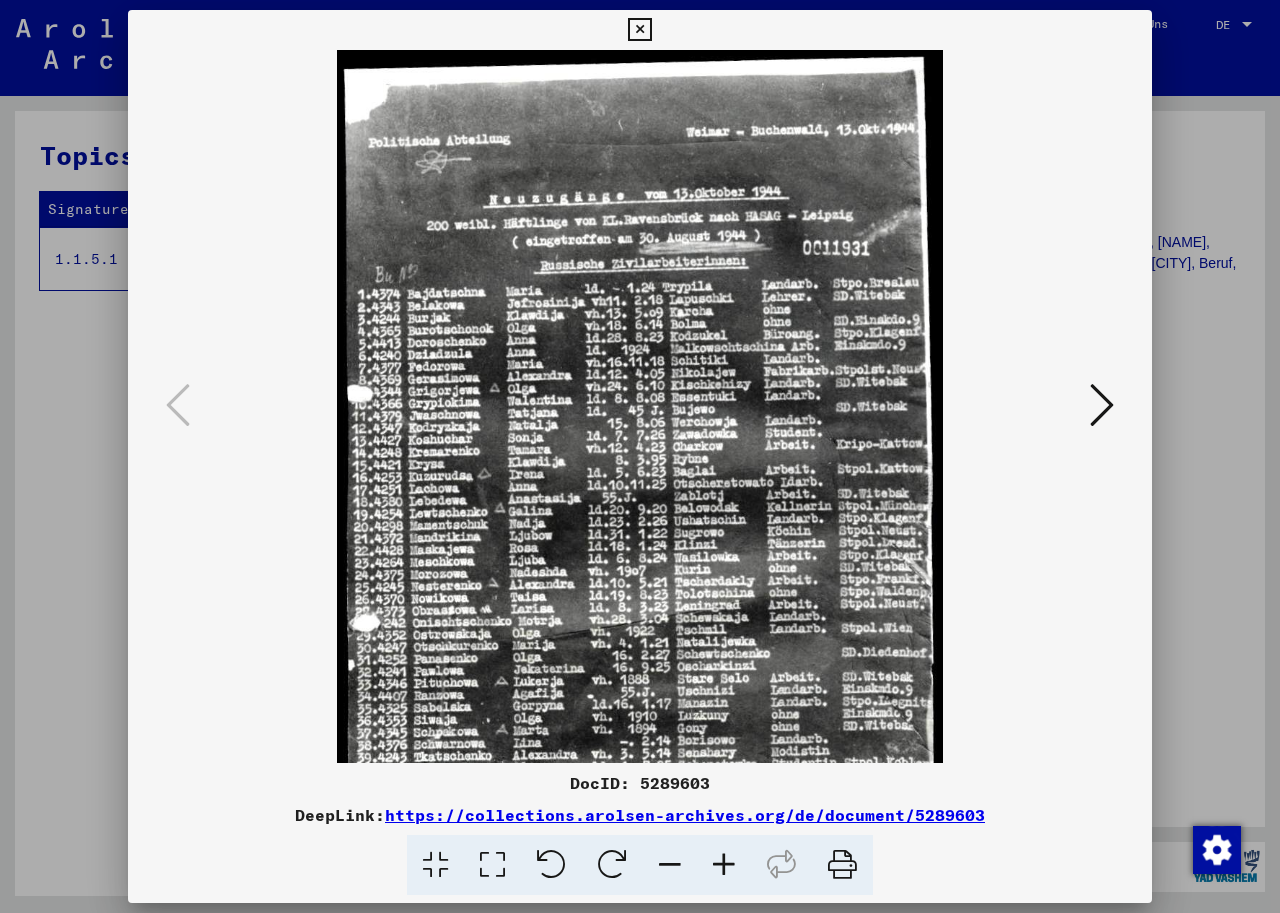 click at bounding box center [724, 865] 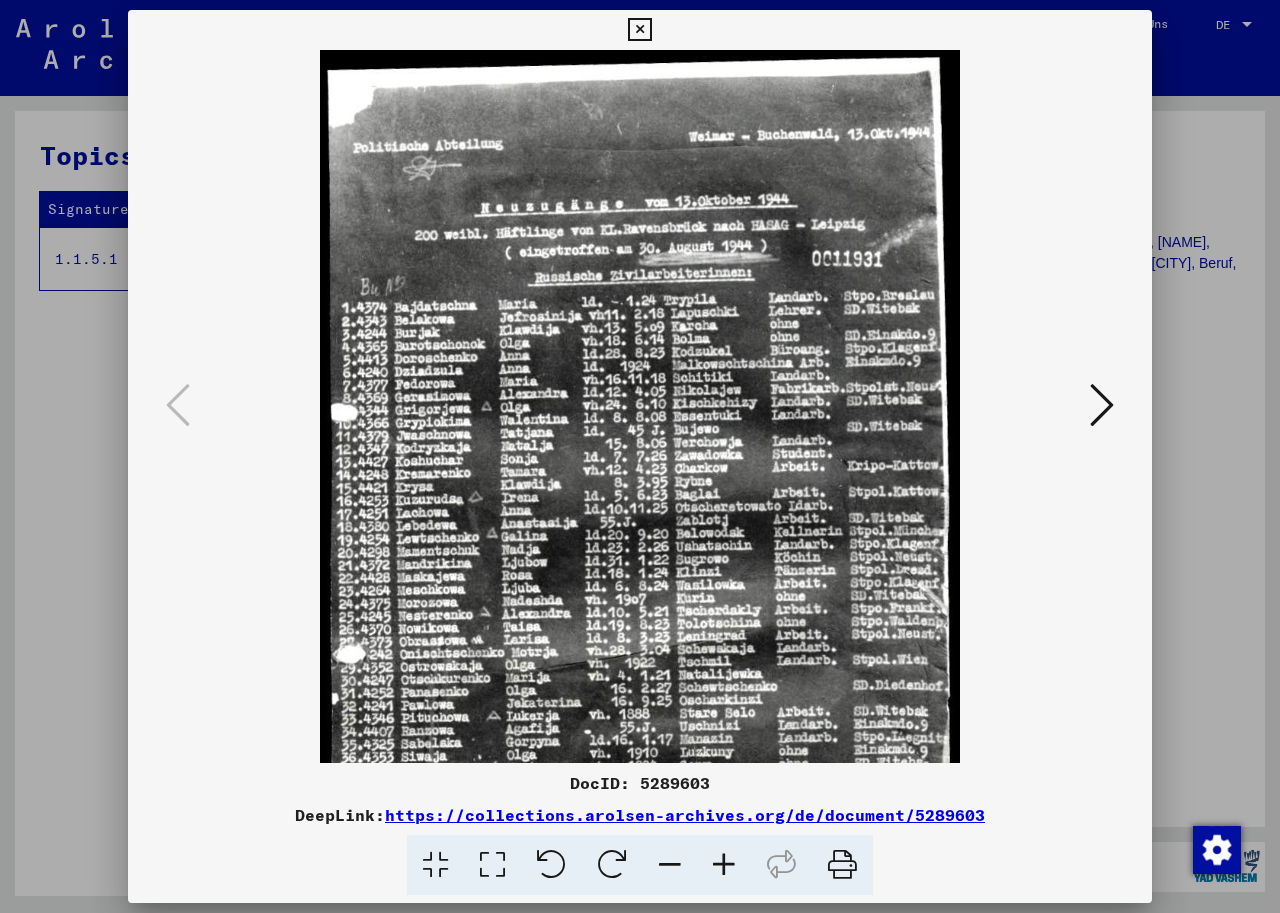click at bounding box center [724, 865] 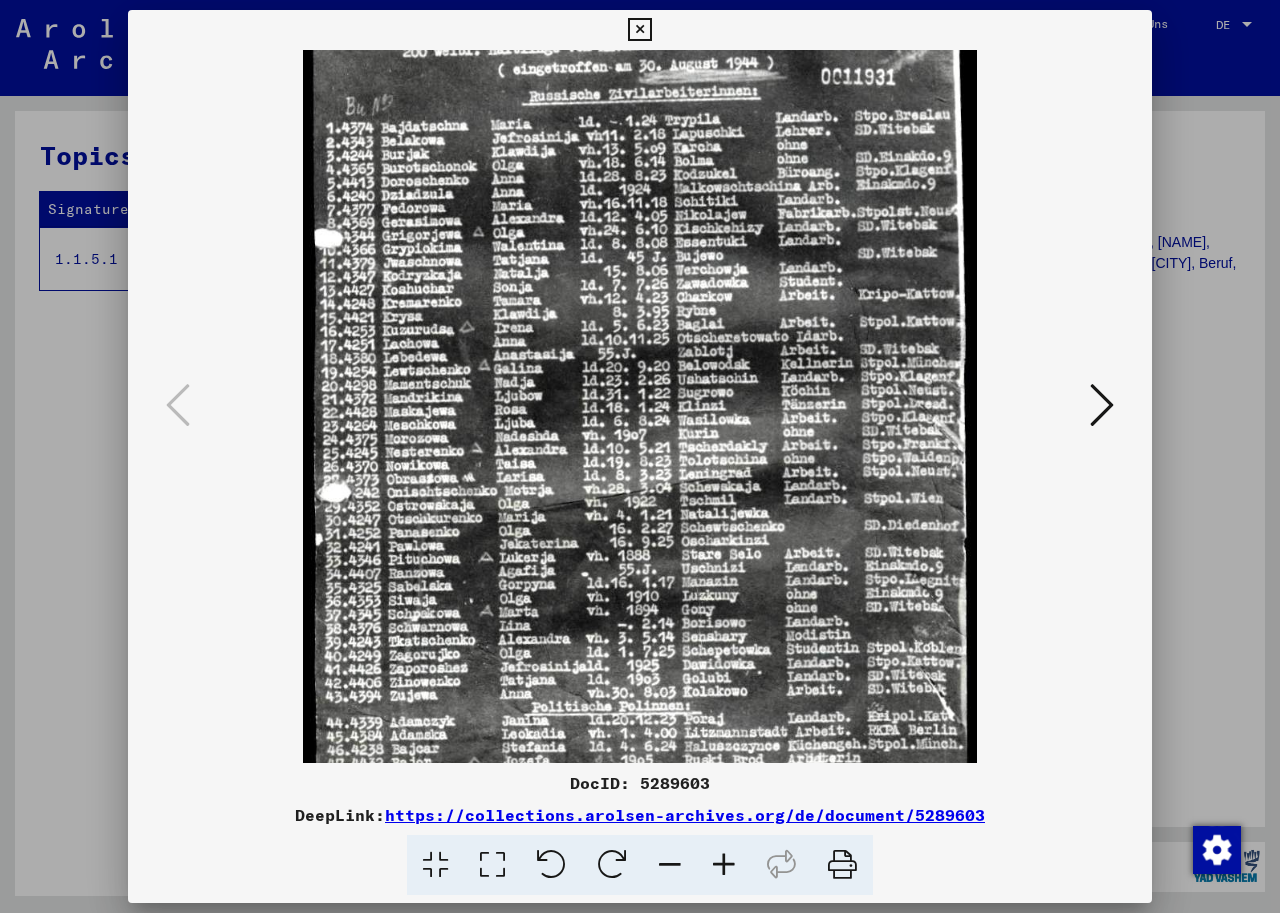 drag, startPoint x: 595, startPoint y: 668, endPoint x: 601, endPoint y: 475, distance: 193.09325 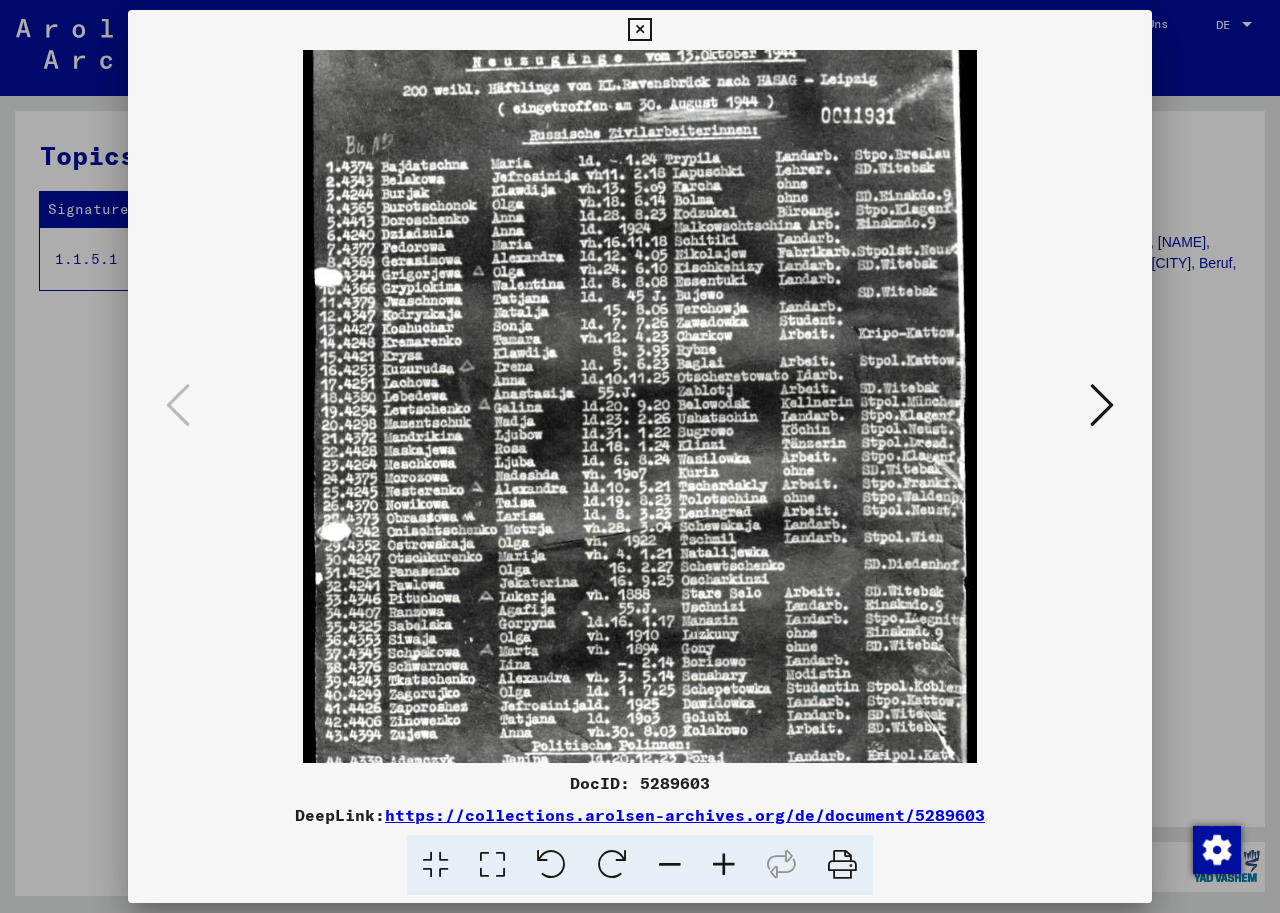 scroll, scrollTop: 151, scrollLeft: 0, axis: vertical 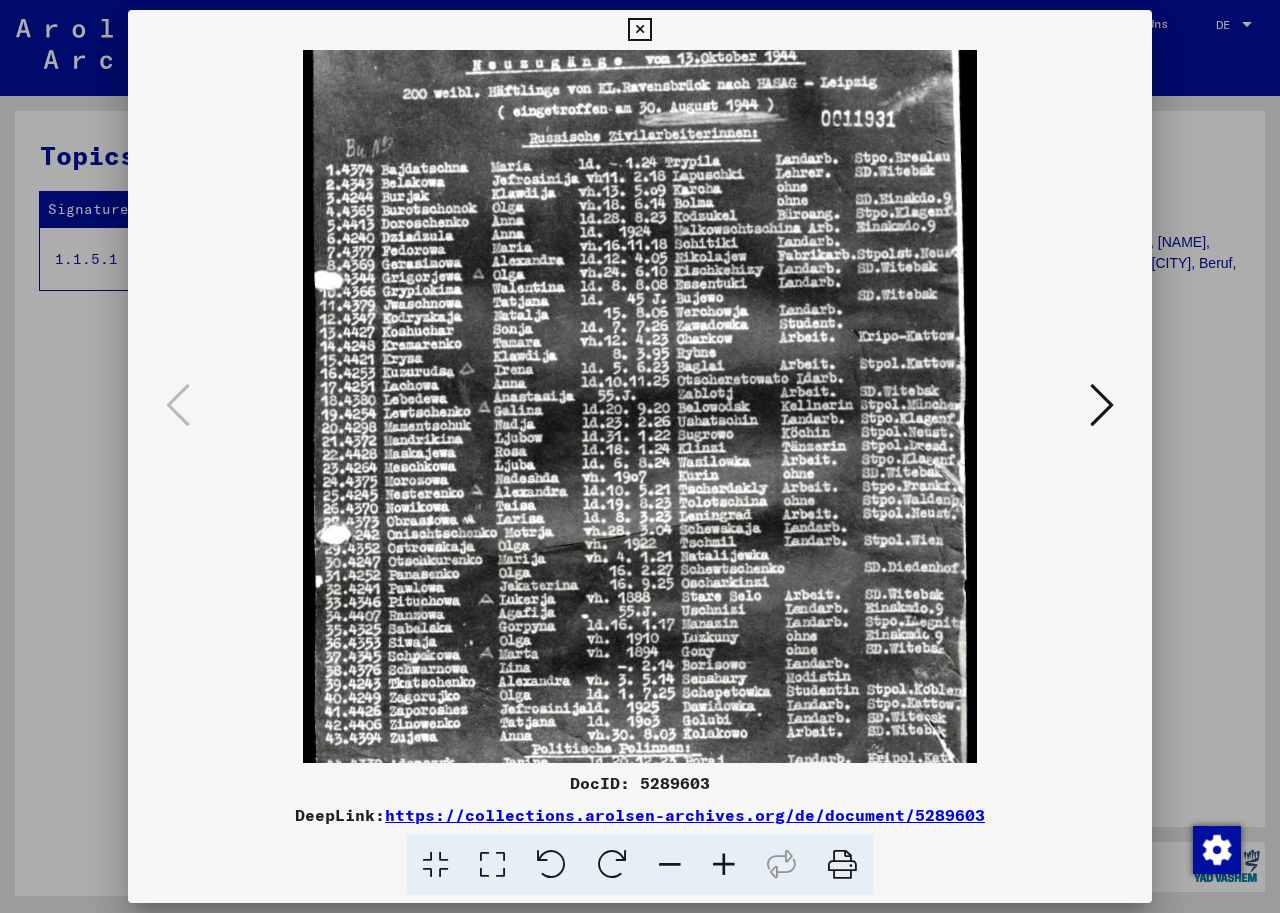 drag, startPoint x: 591, startPoint y: 682, endPoint x: 586, endPoint y: 724, distance: 42.296574 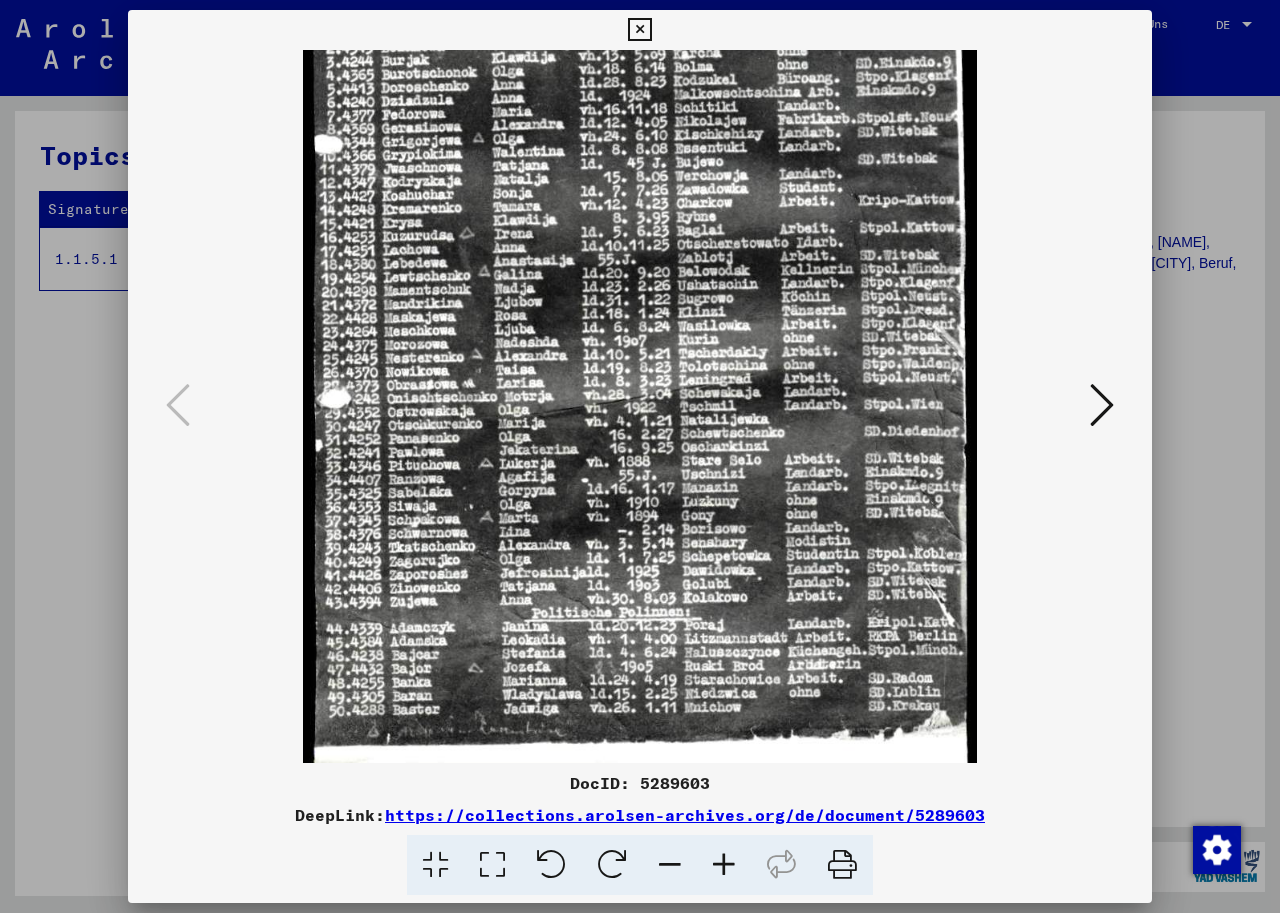 scroll, scrollTop: 288, scrollLeft: 0, axis: vertical 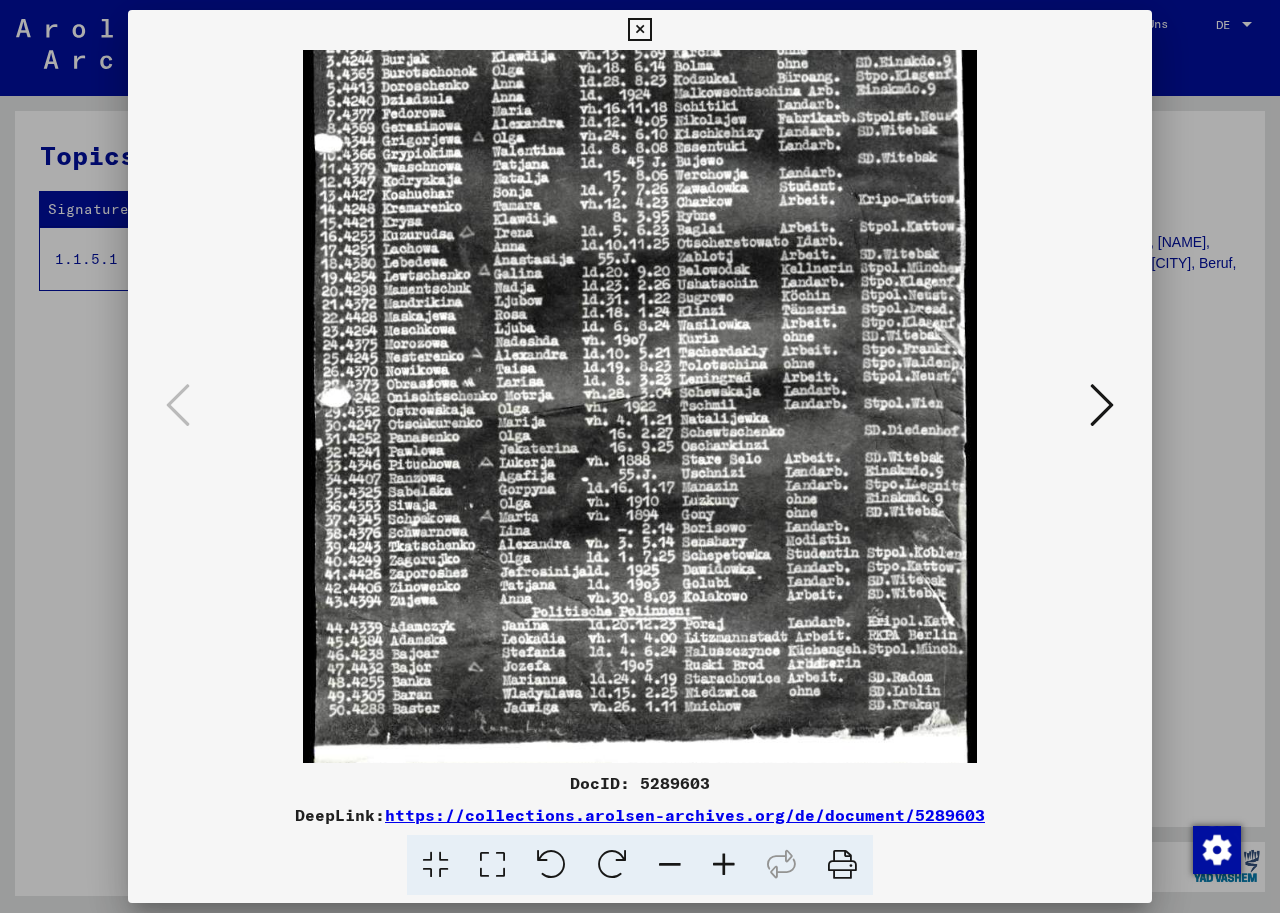 drag, startPoint x: 712, startPoint y: 627, endPoint x: 716, endPoint y: 490, distance: 137.05838 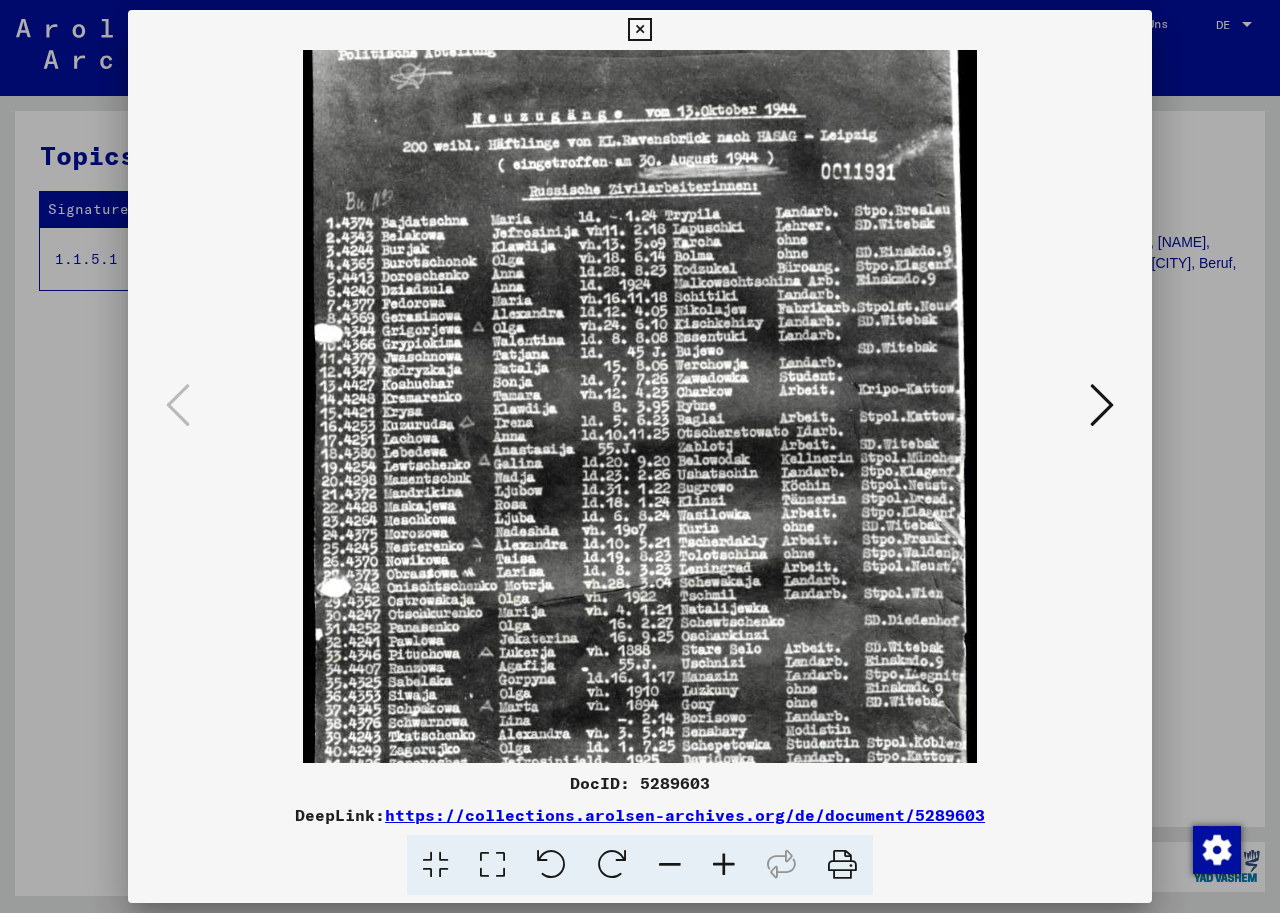 scroll, scrollTop: 61, scrollLeft: 0, axis: vertical 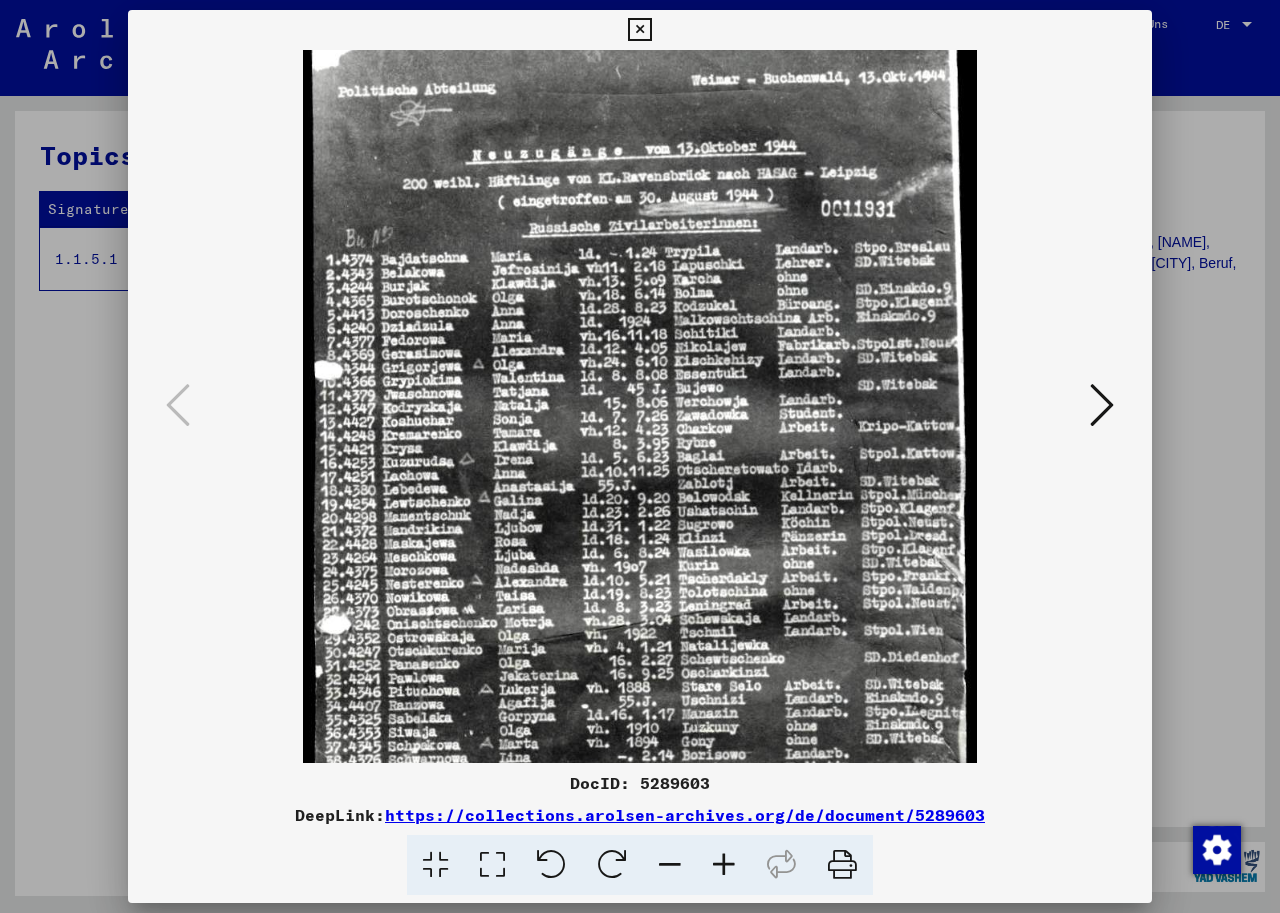 drag, startPoint x: 546, startPoint y: 336, endPoint x: 551, endPoint y: 563, distance: 227.05505 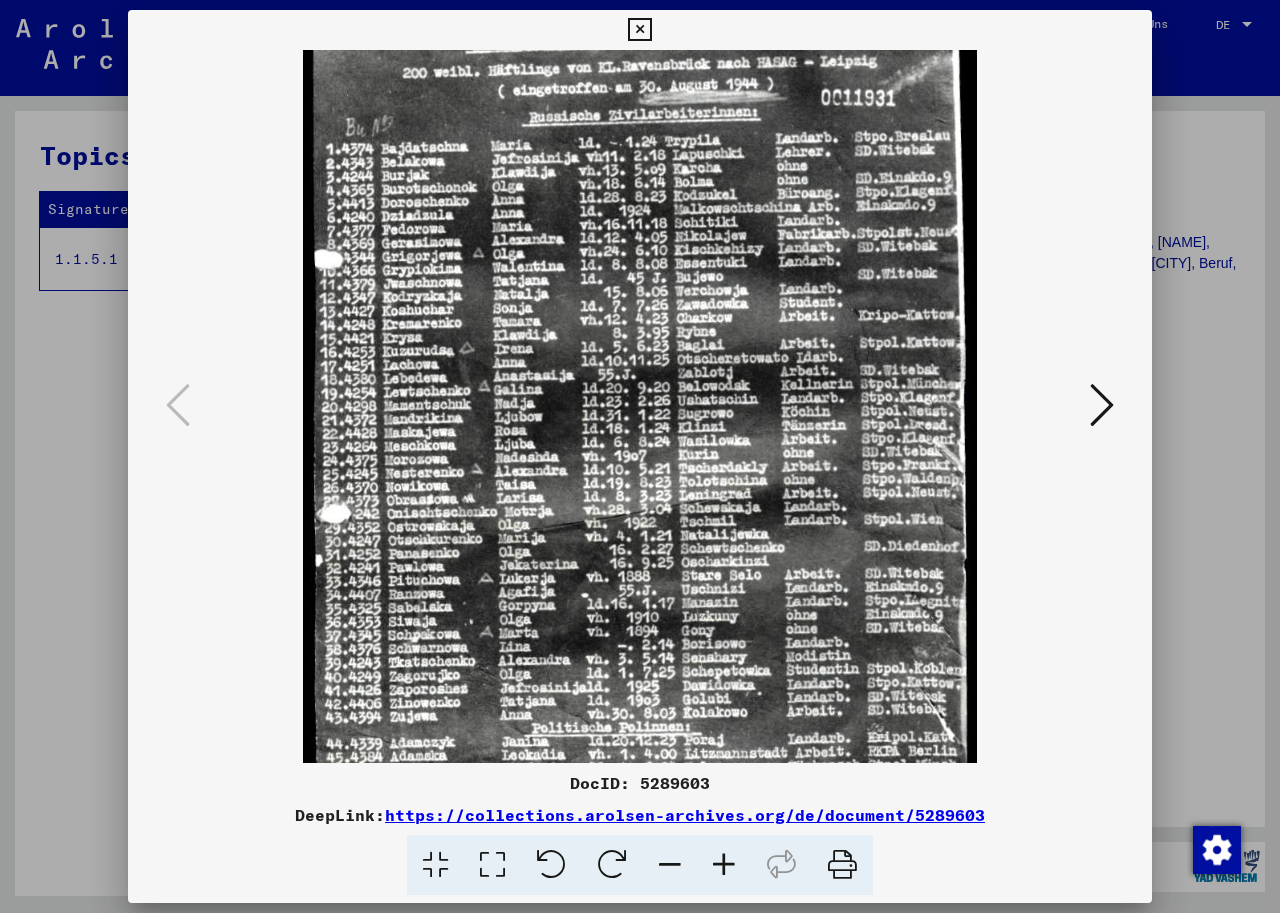 scroll, scrollTop: 185, scrollLeft: 0, axis: vertical 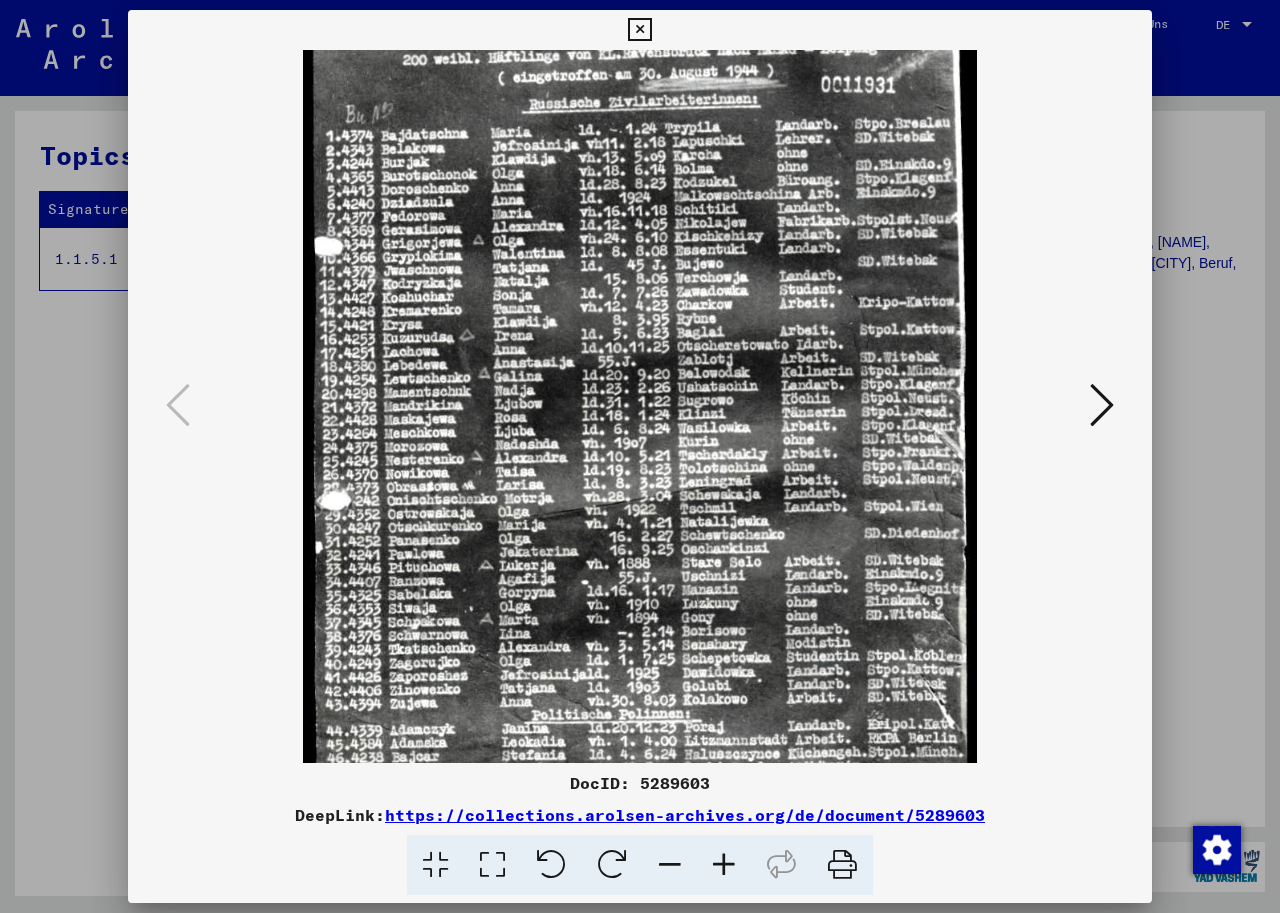 drag, startPoint x: 415, startPoint y: 553, endPoint x: 419, endPoint y: 429, distance: 124.0645 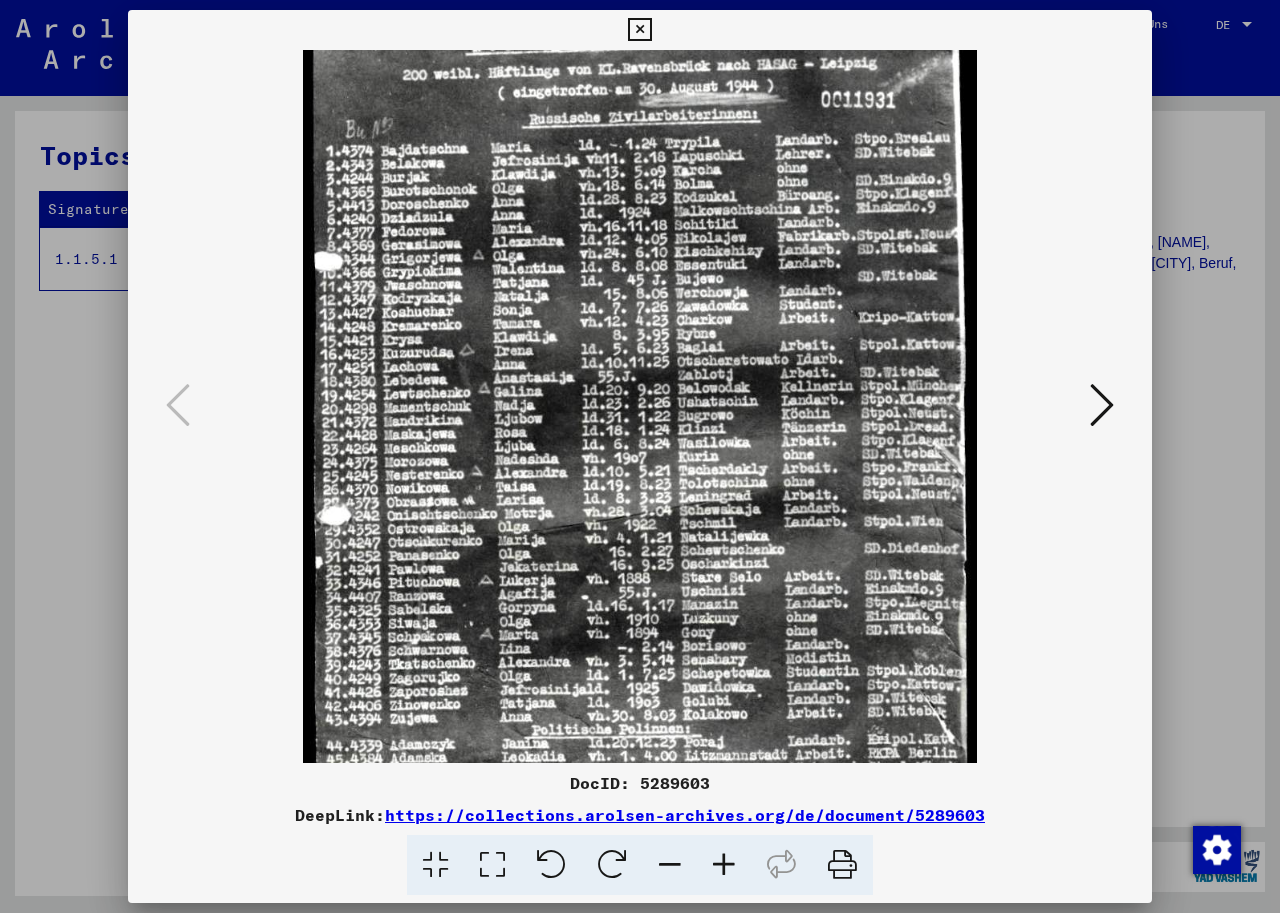 scroll, scrollTop: 193, scrollLeft: 0, axis: vertical 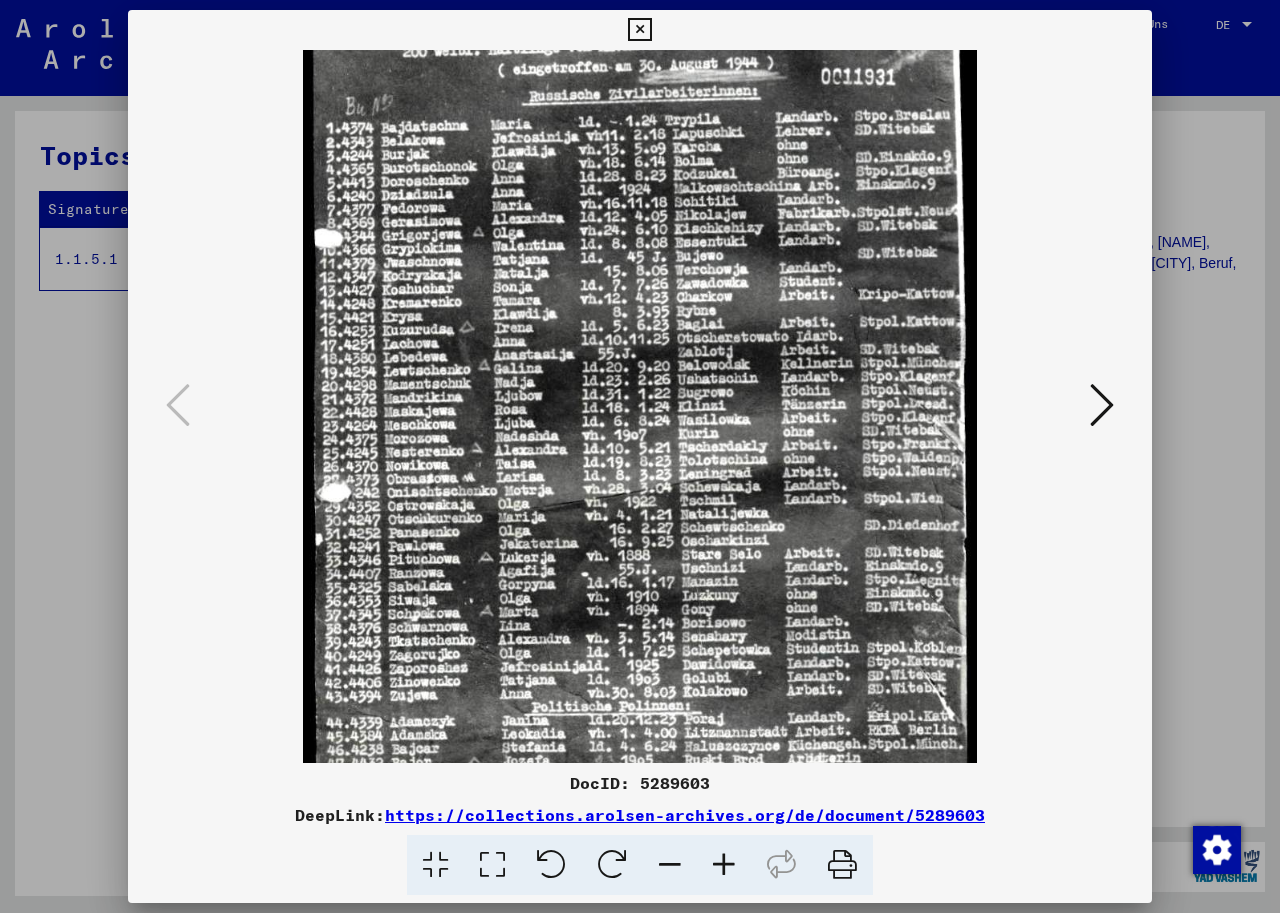 drag, startPoint x: 433, startPoint y: 588, endPoint x: 321, endPoint y: 580, distance: 112.28535 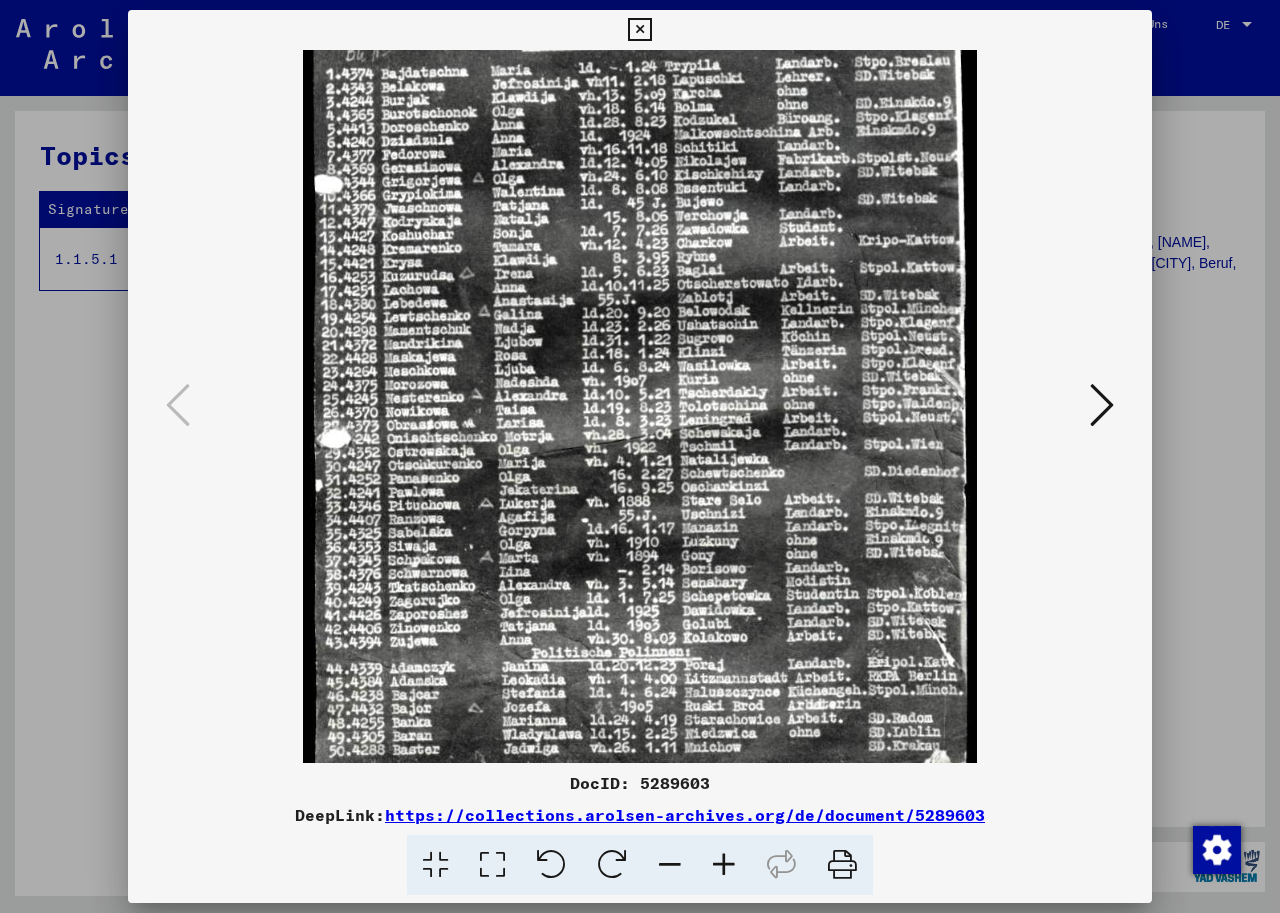 scroll, scrollTop: 256, scrollLeft: 0, axis: vertical 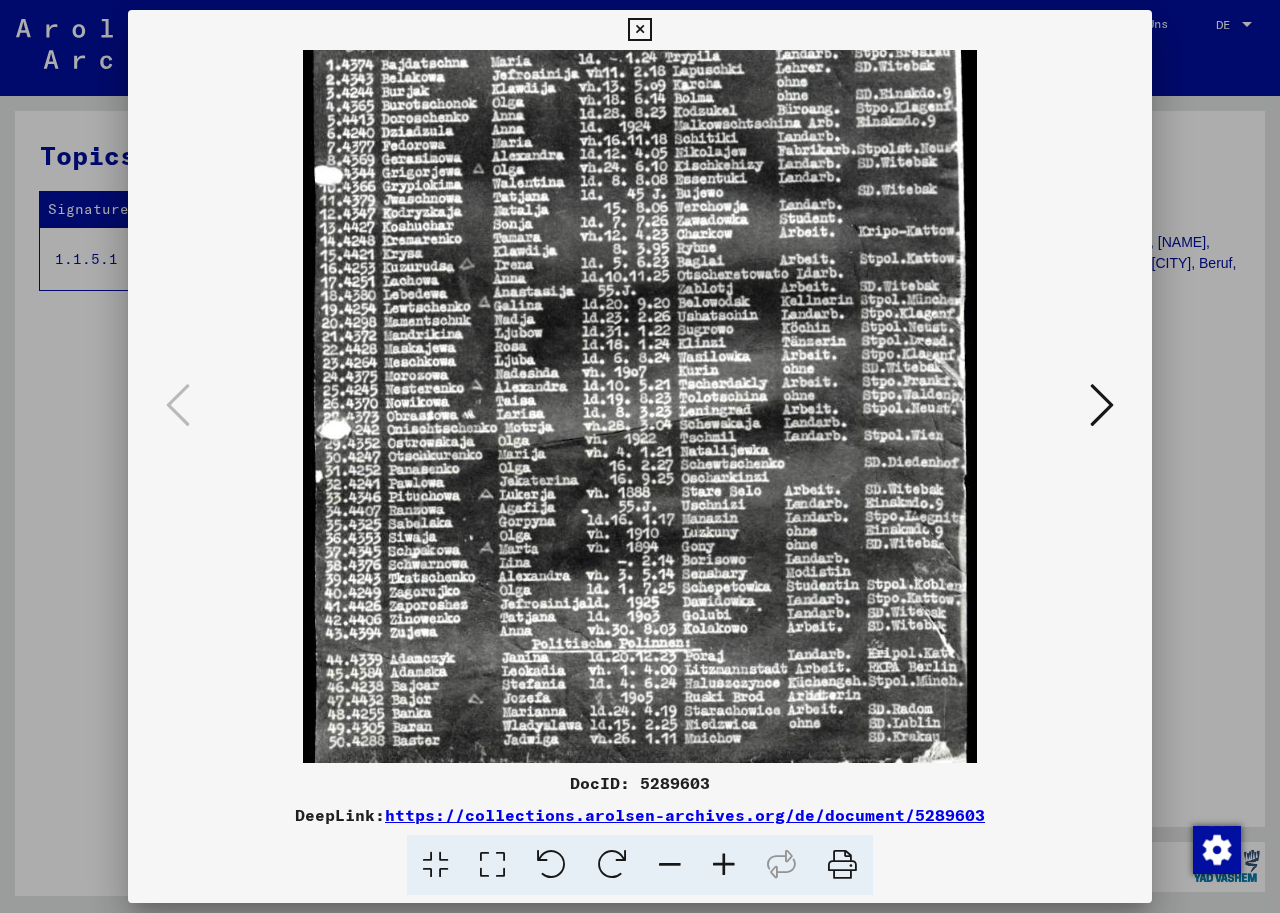 drag, startPoint x: 715, startPoint y: 462, endPoint x: 713, endPoint y: 399, distance: 63.03174 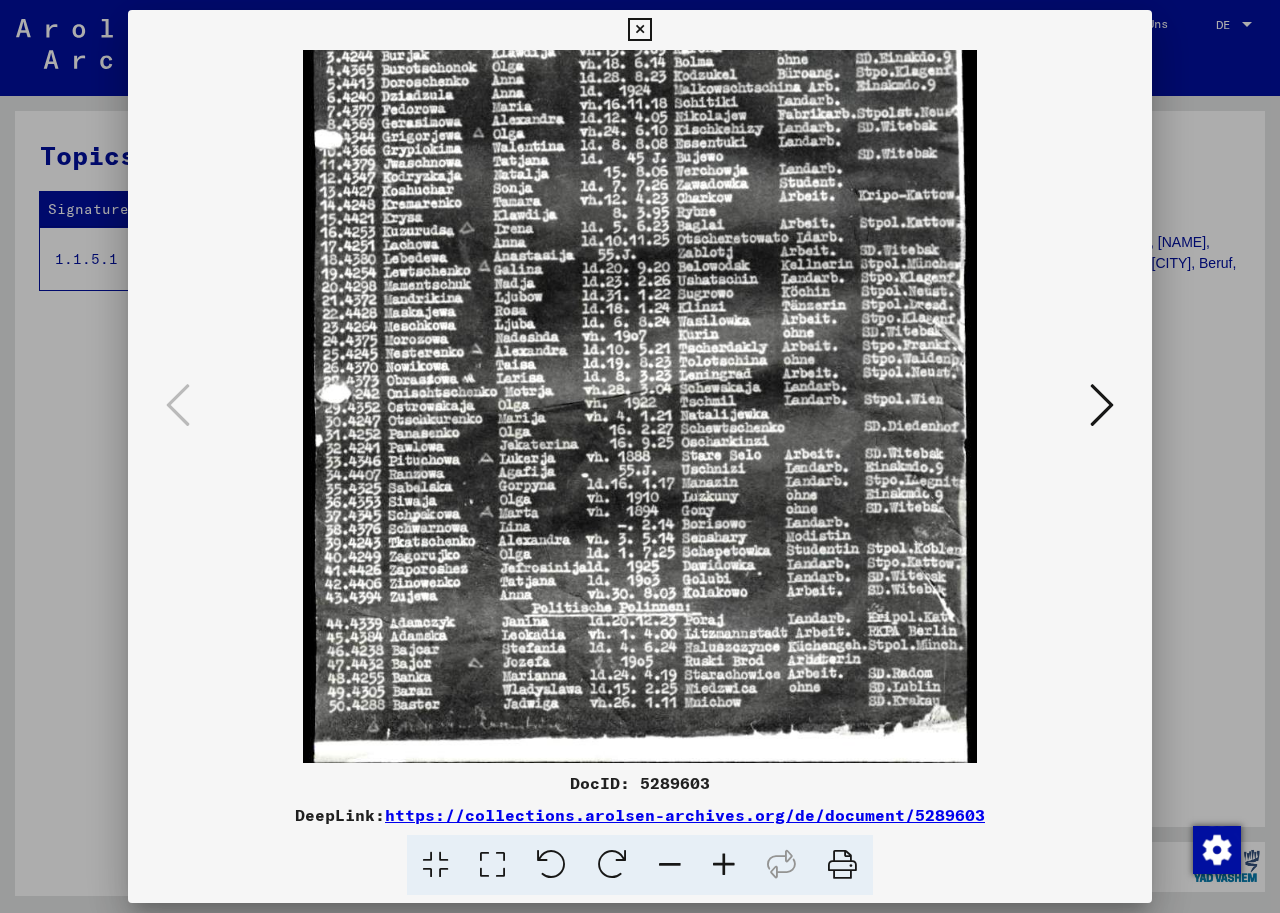 scroll, scrollTop: 300, scrollLeft: 0, axis: vertical 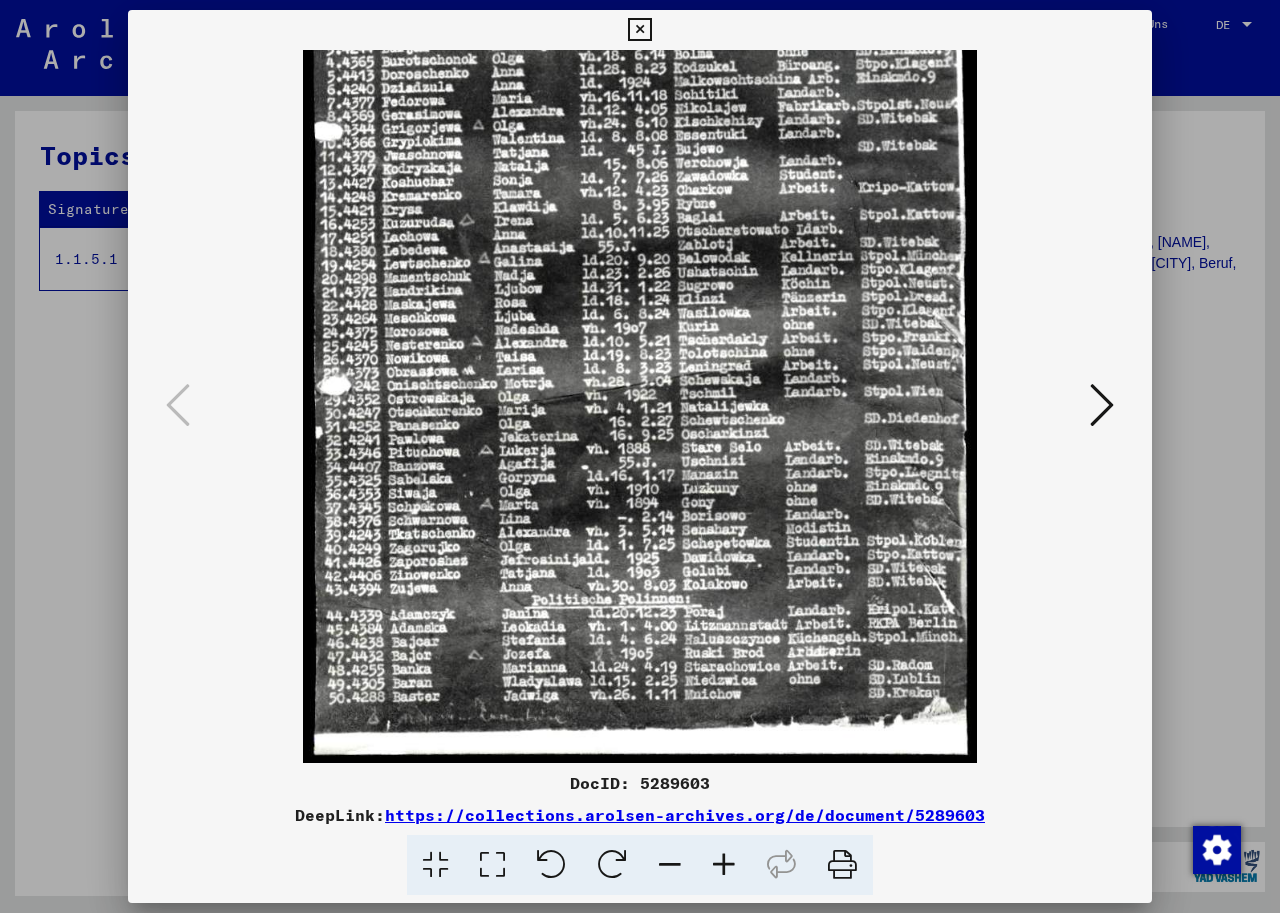 drag, startPoint x: 727, startPoint y: 466, endPoint x: 725, endPoint y: 413, distance: 53.037724 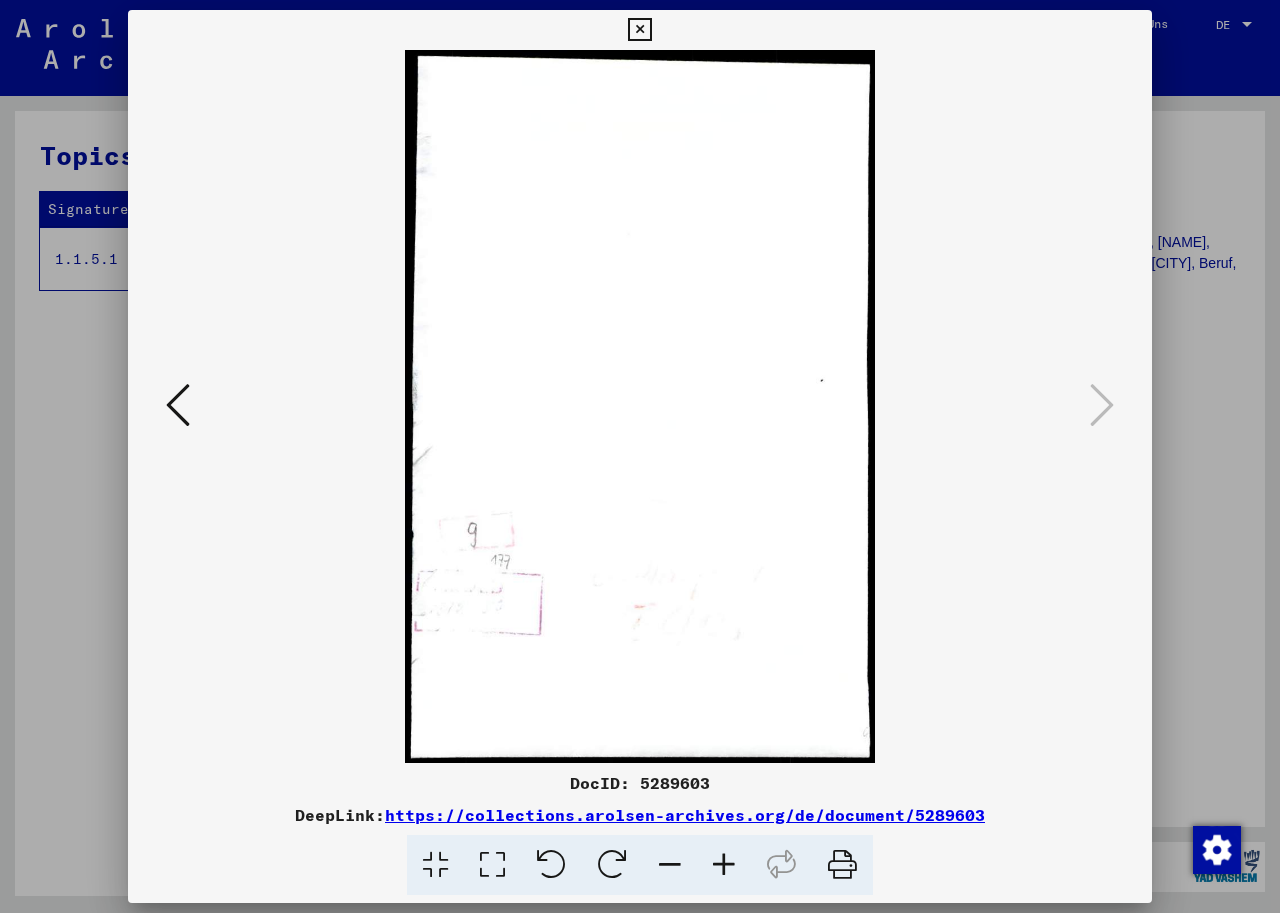 click at bounding box center (178, 405) 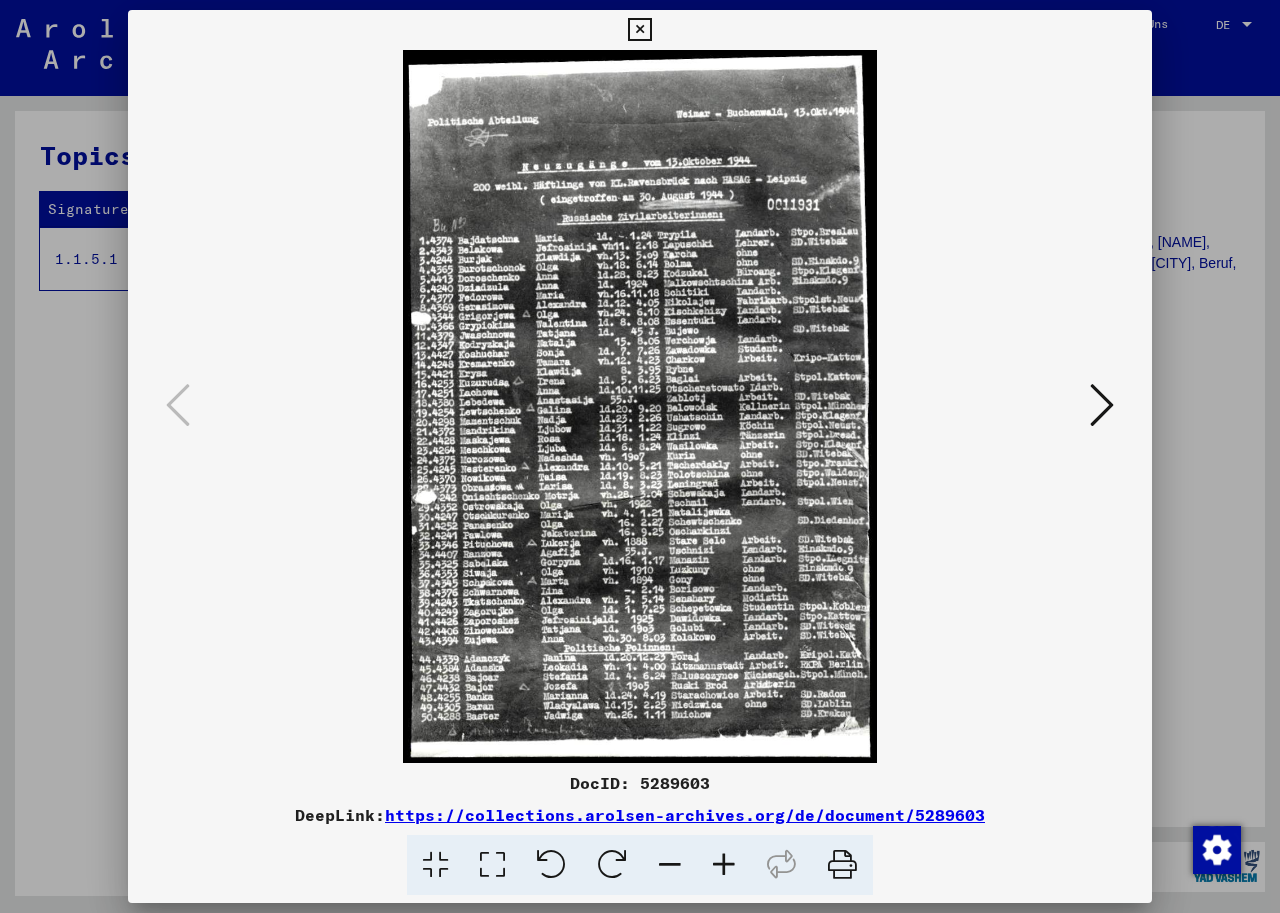 click at bounding box center [724, 865] 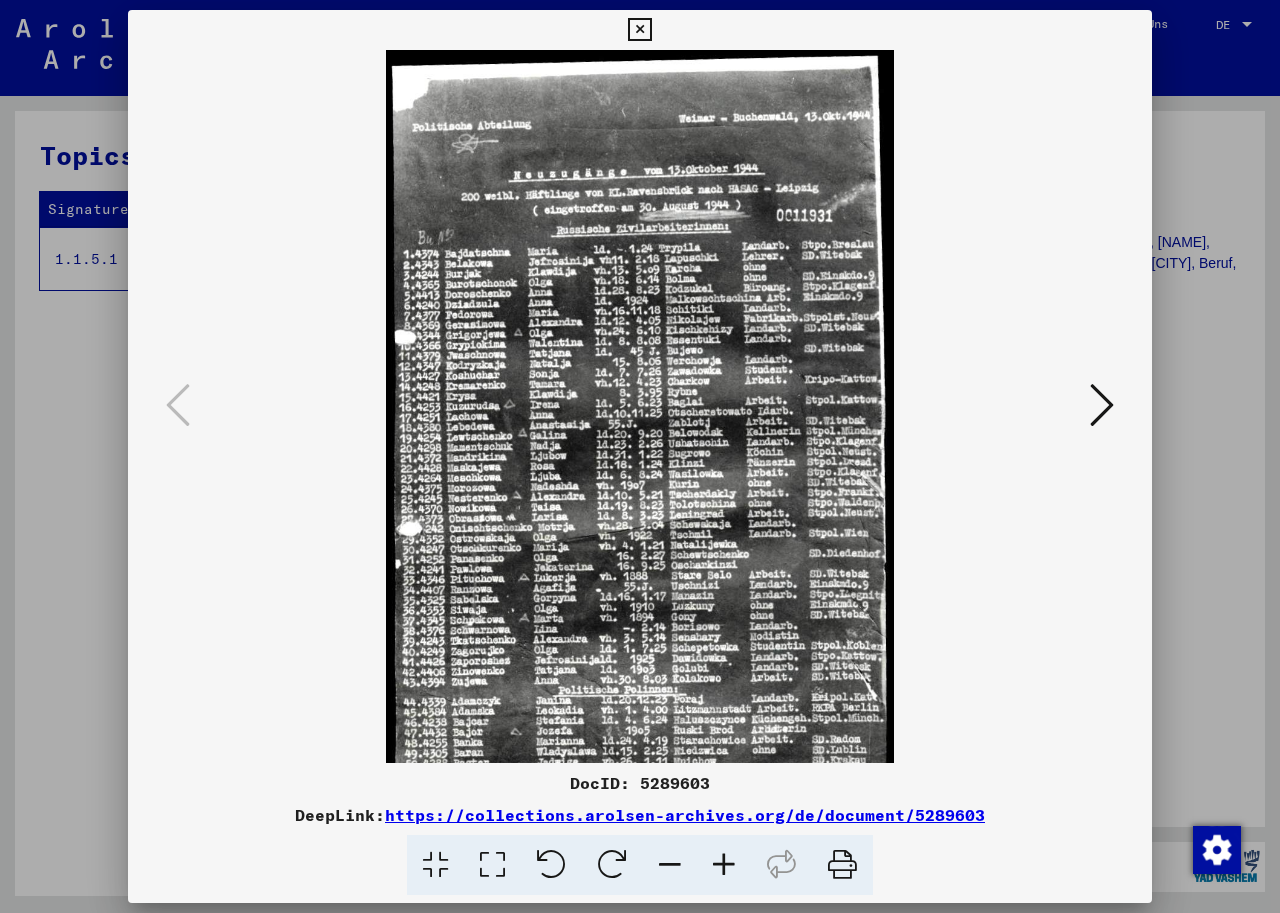 click at bounding box center (724, 865) 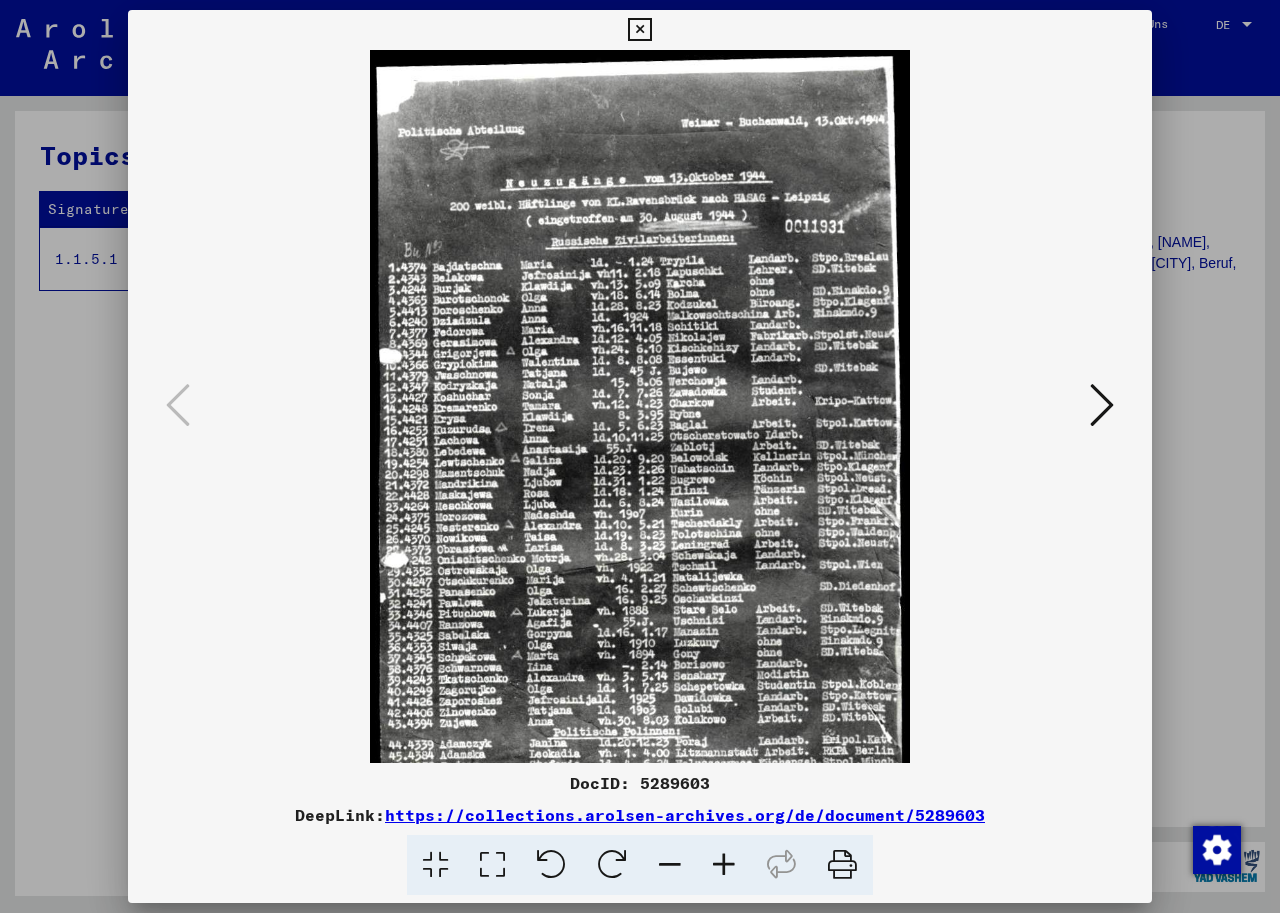click at bounding box center (724, 865) 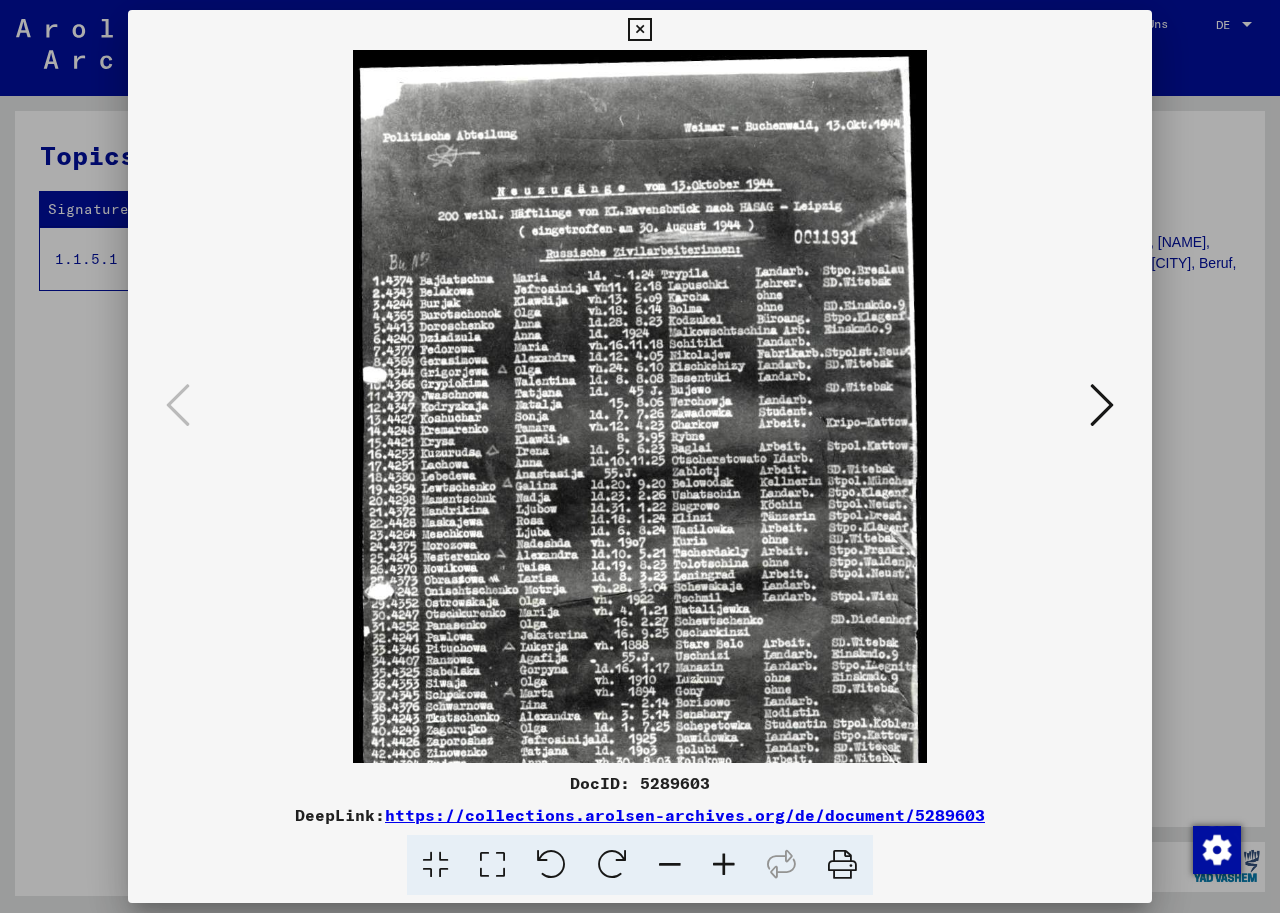 click at bounding box center (724, 865) 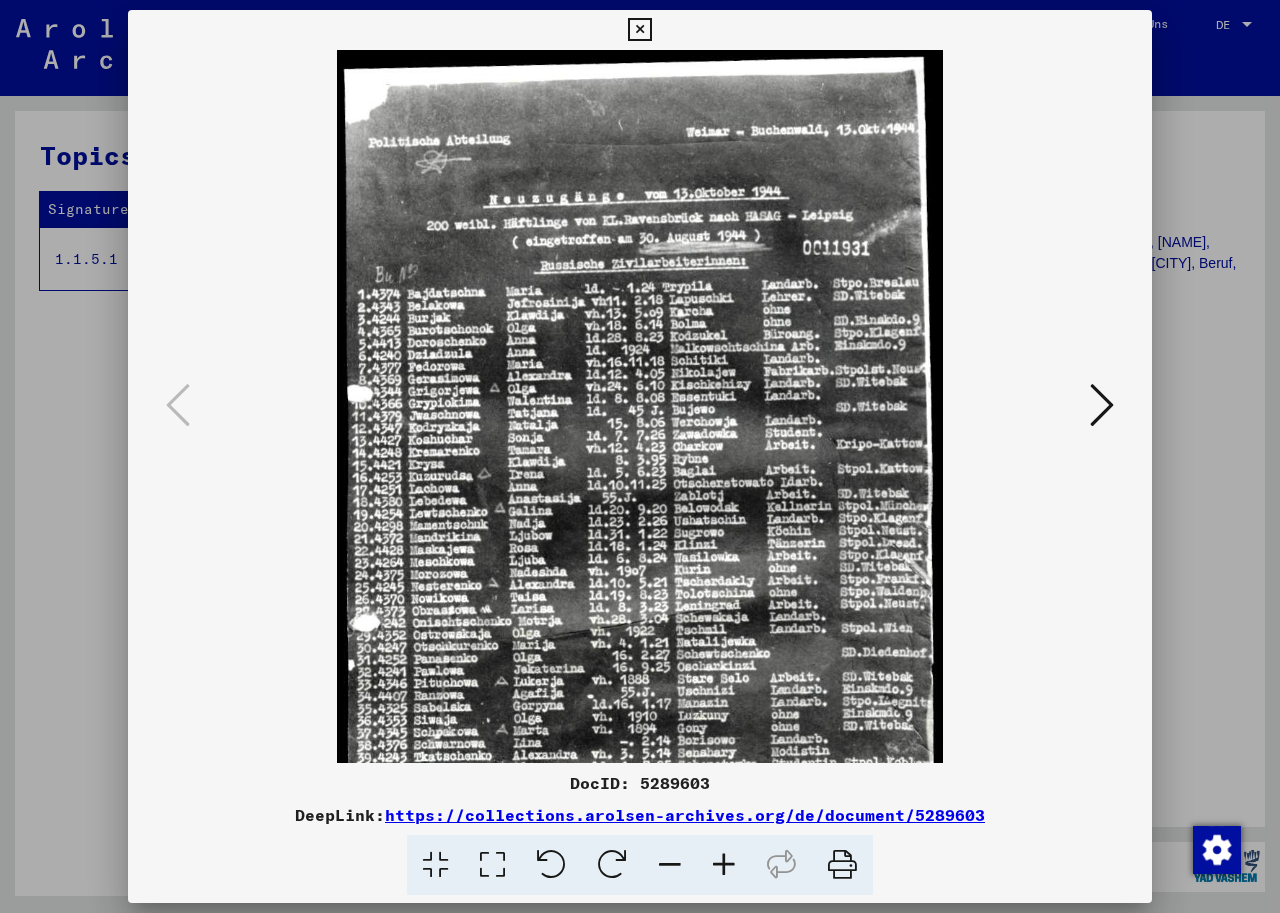 click at bounding box center [724, 865] 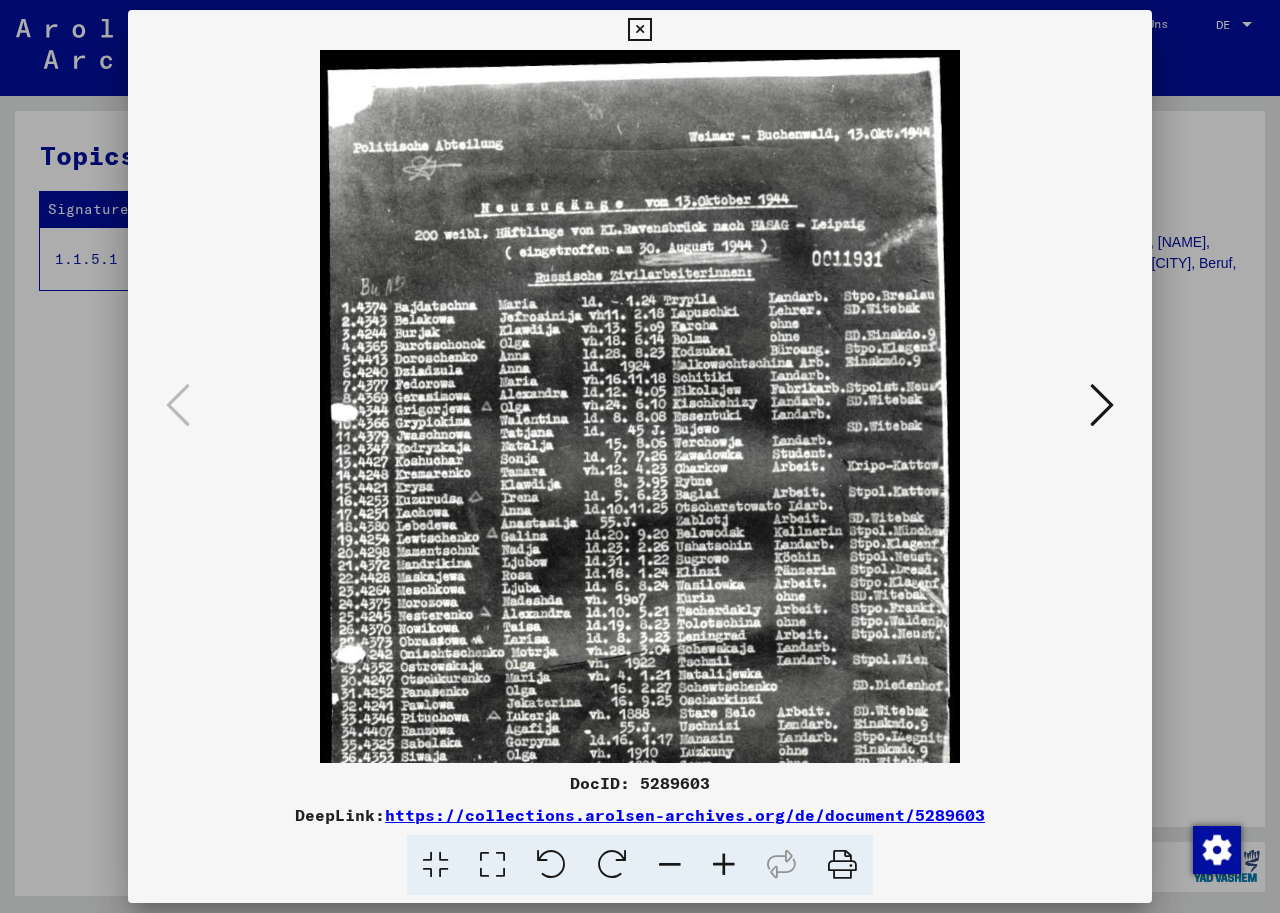 click at bounding box center (724, 865) 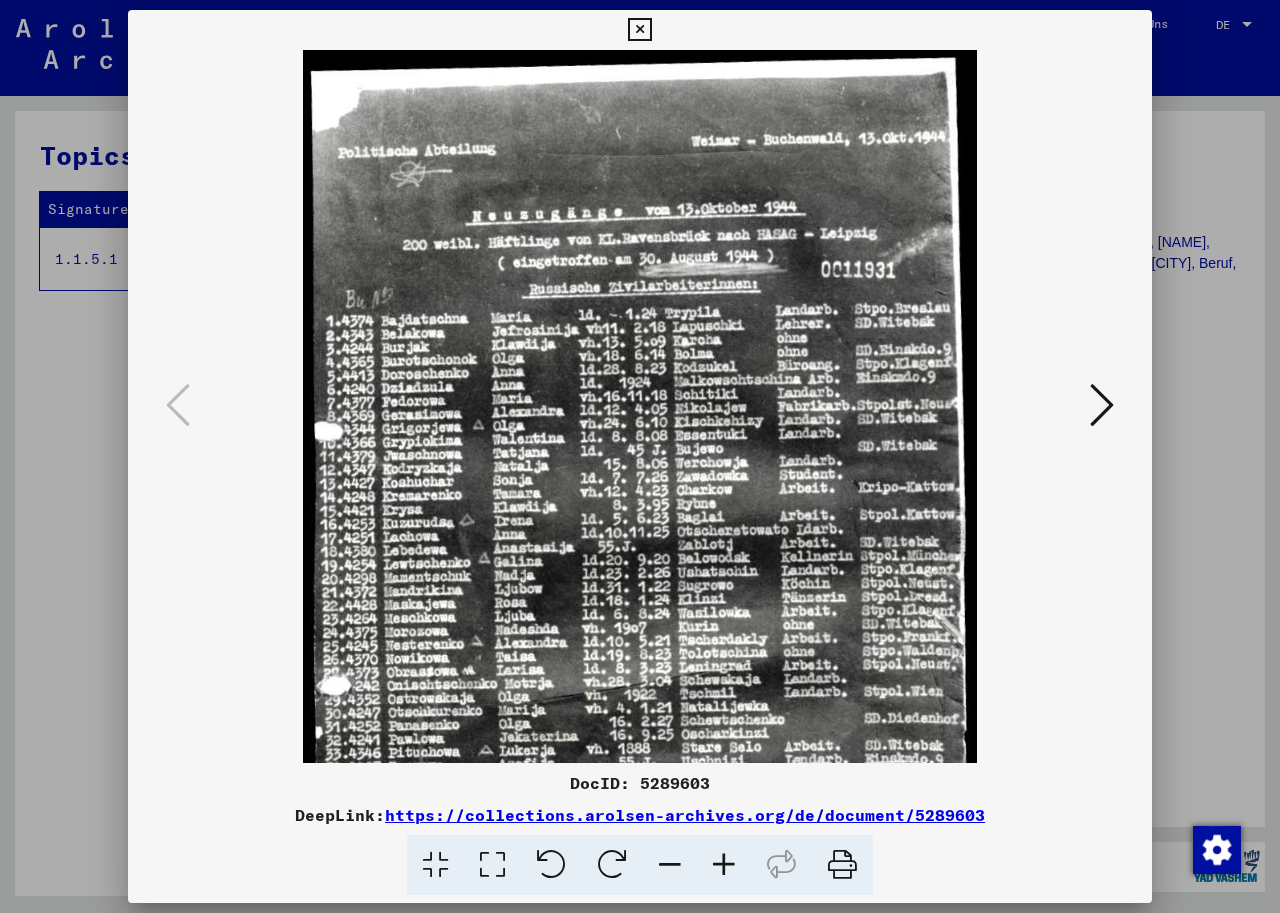 click at bounding box center [724, 865] 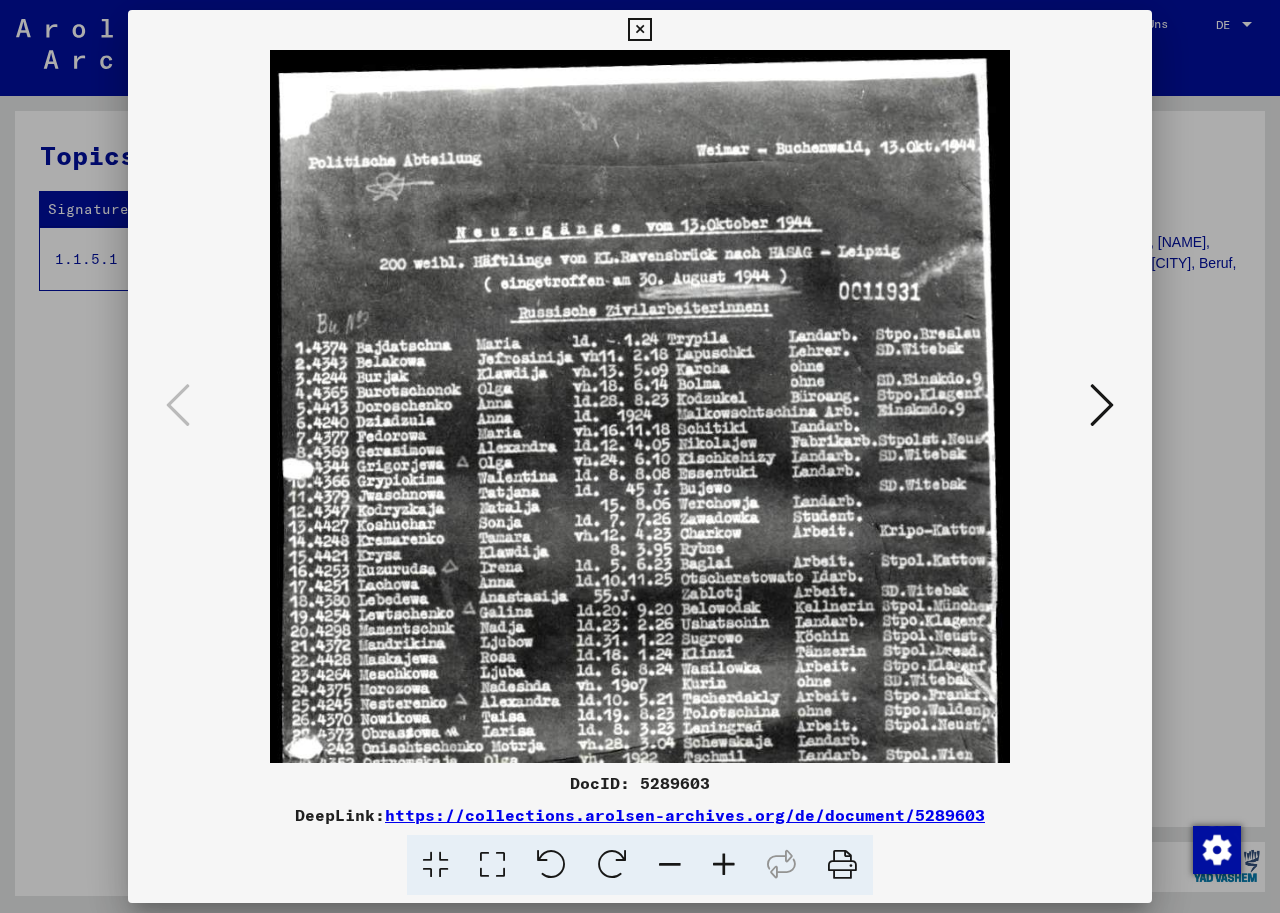 click at bounding box center (724, 865) 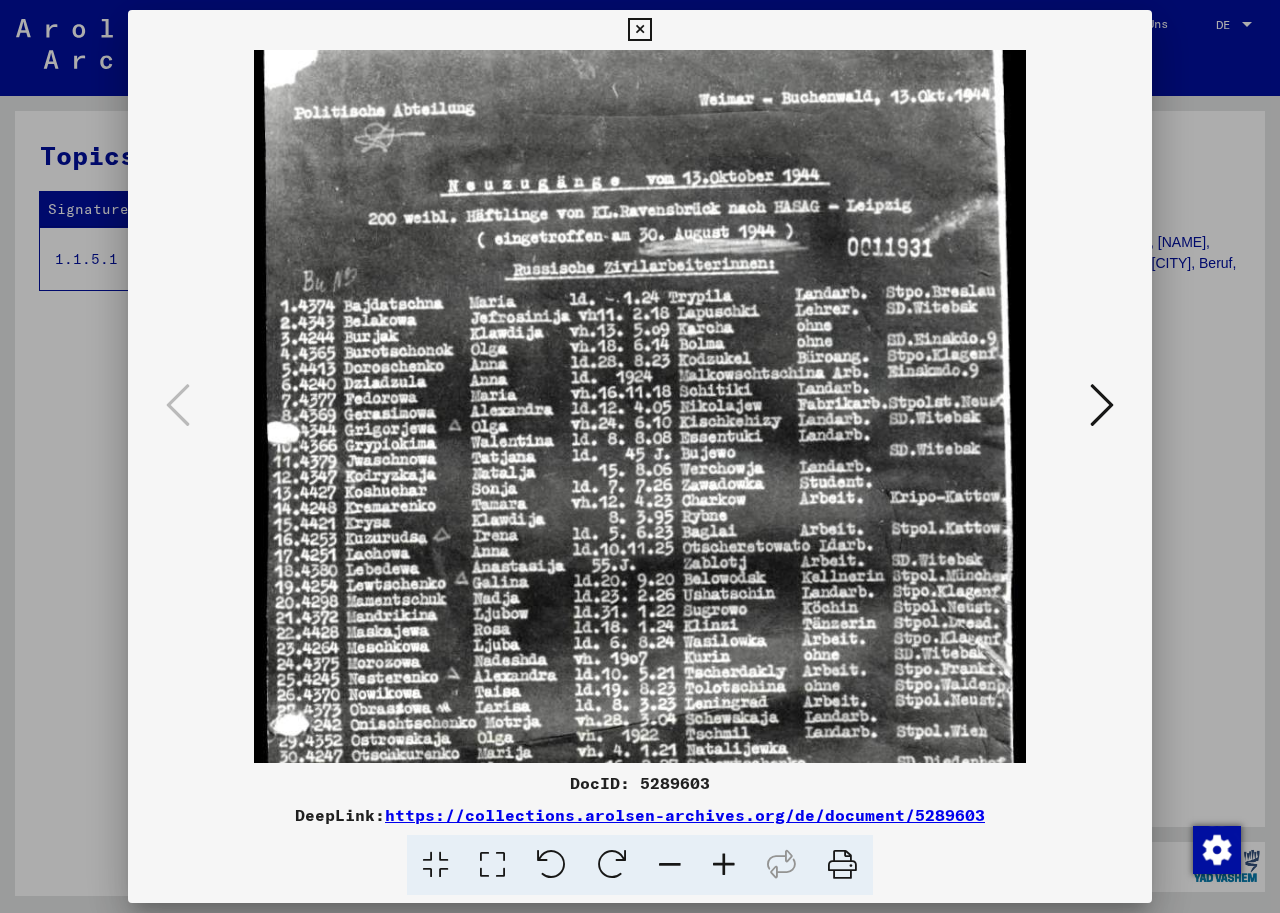 scroll, scrollTop: 66, scrollLeft: 0, axis: vertical 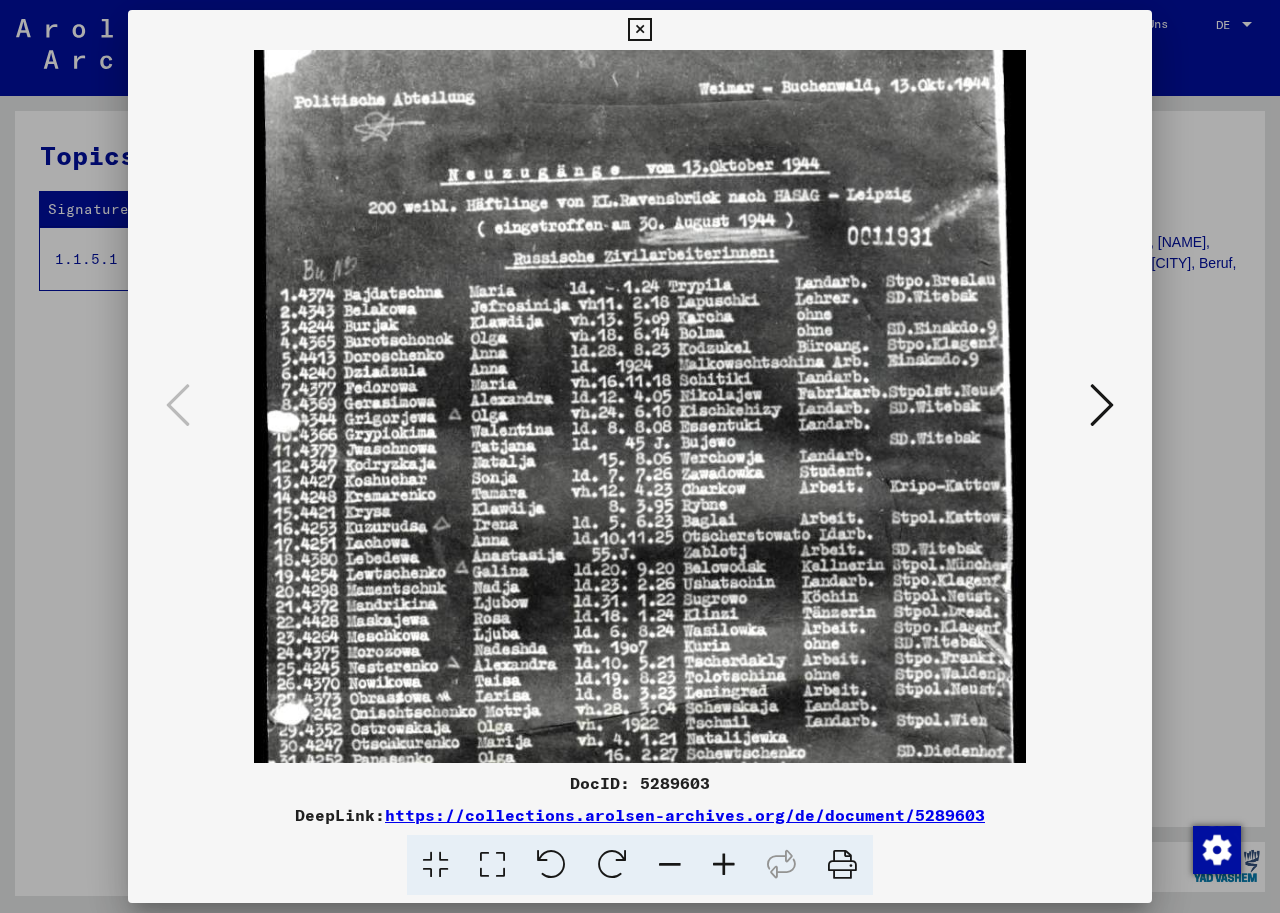 drag, startPoint x: 576, startPoint y: 586, endPoint x: 576, endPoint y: 520, distance: 66 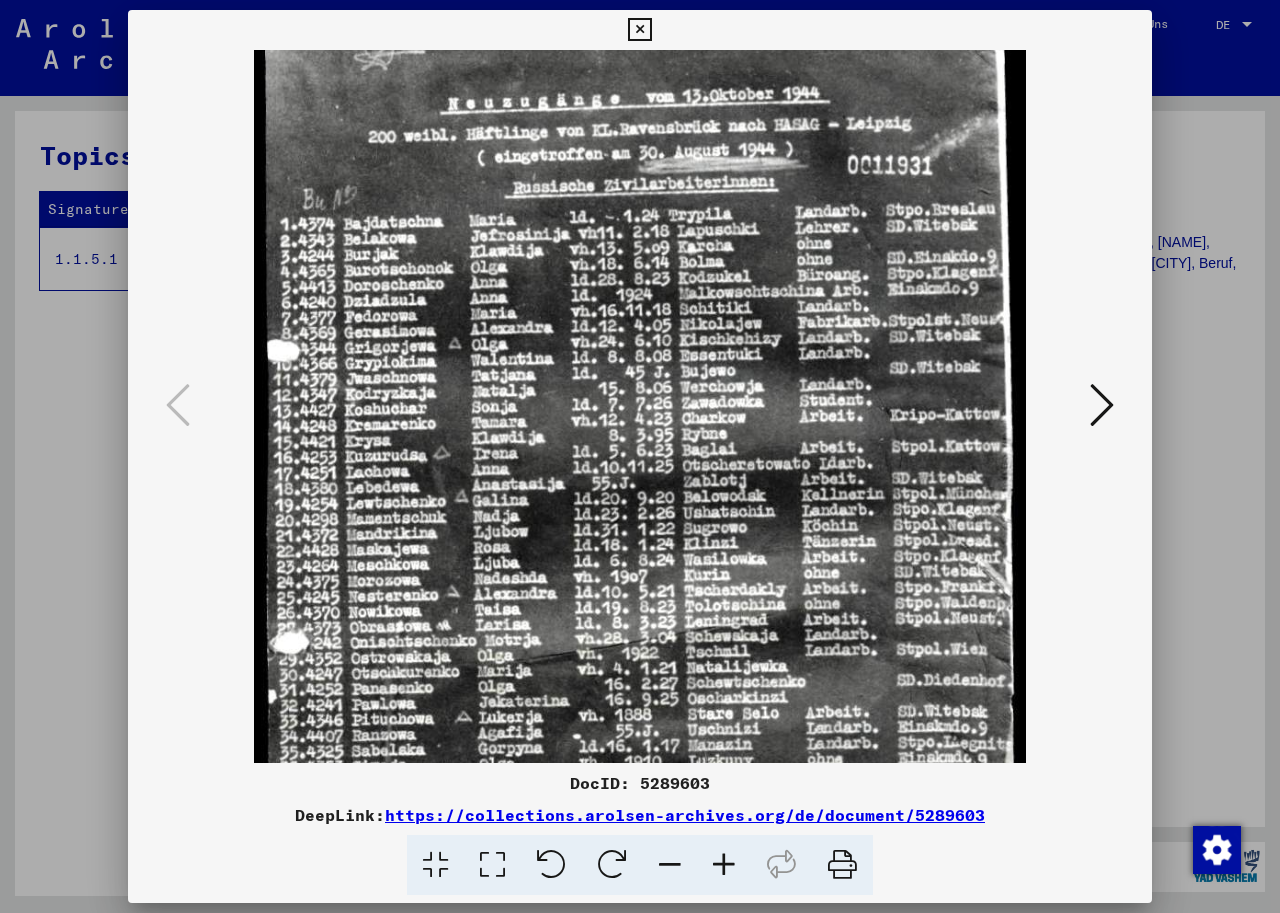scroll, scrollTop: 143, scrollLeft: 0, axis: vertical 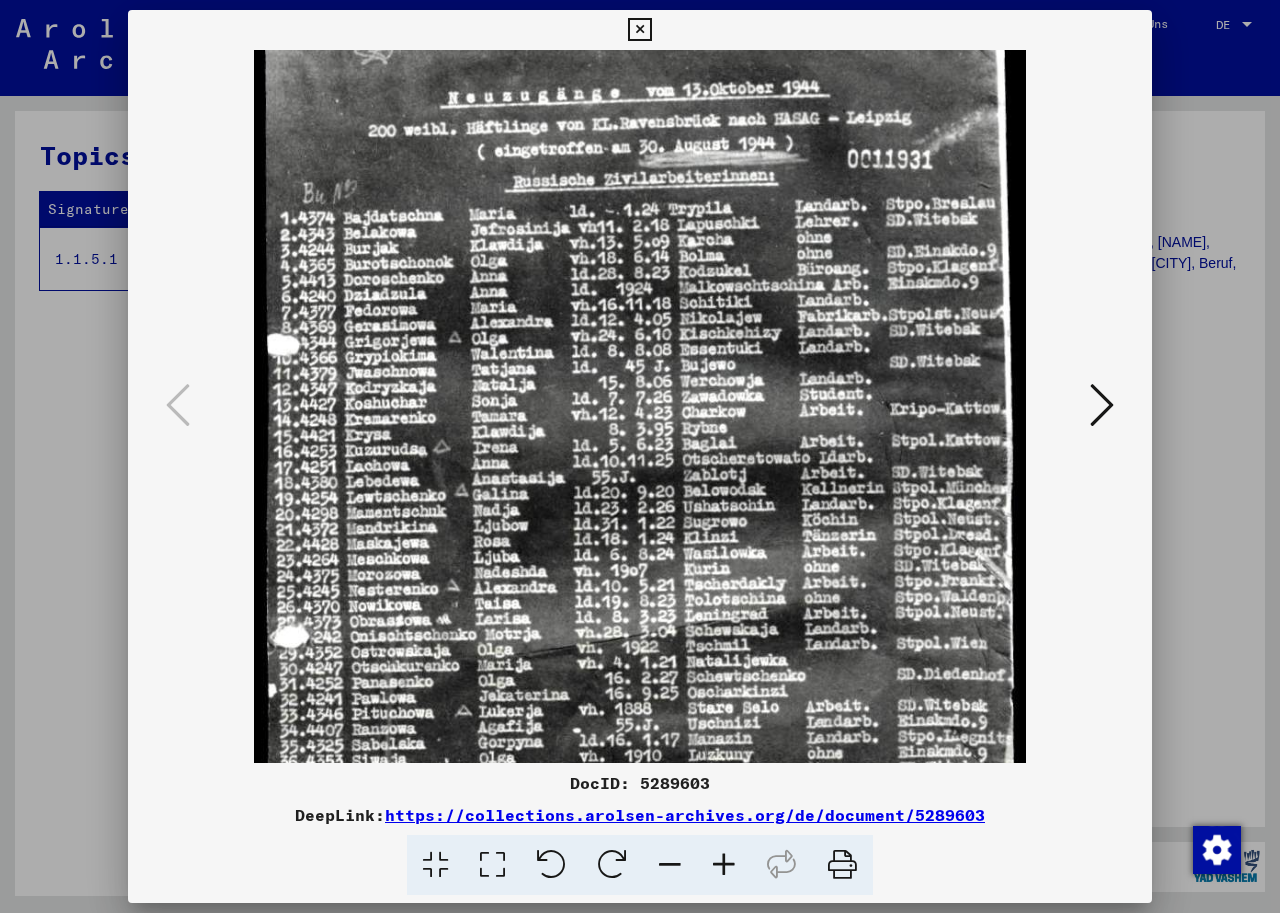 drag, startPoint x: 413, startPoint y: 532, endPoint x: 413, endPoint y: 455, distance: 77 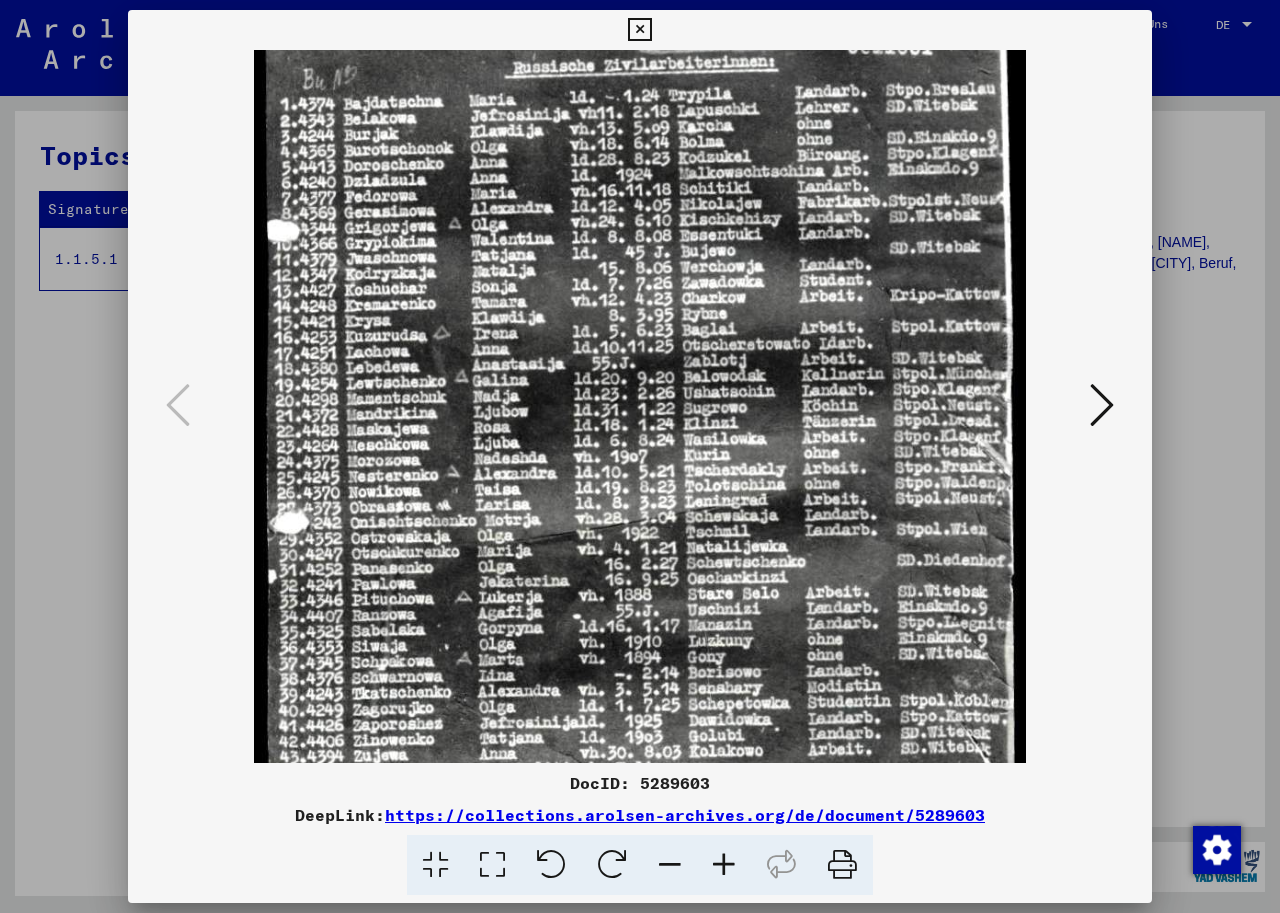 drag, startPoint x: 407, startPoint y: 570, endPoint x: 408, endPoint y: 456, distance: 114.00439 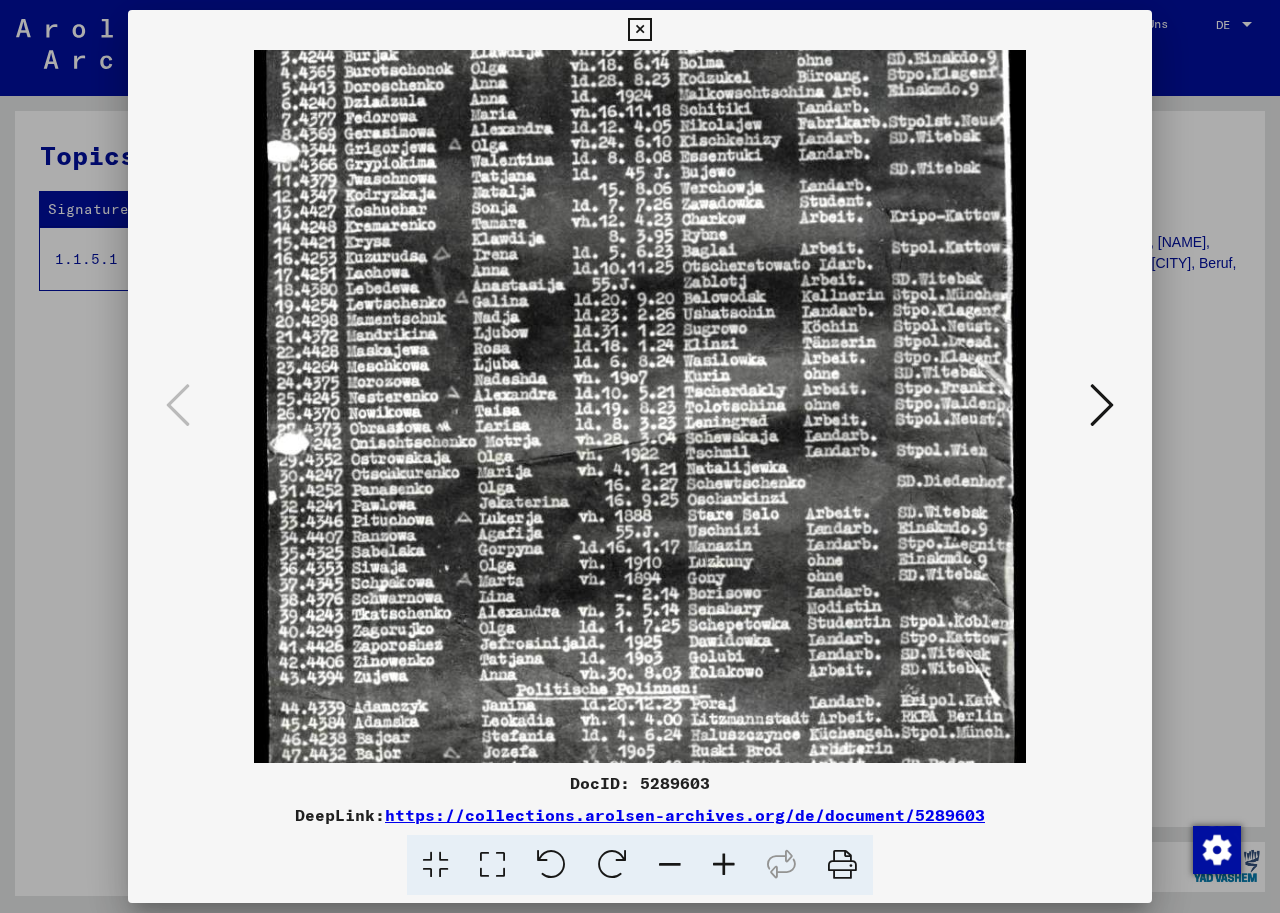 drag, startPoint x: 408, startPoint y: 604, endPoint x: 412, endPoint y: 525, distance: 79.101204 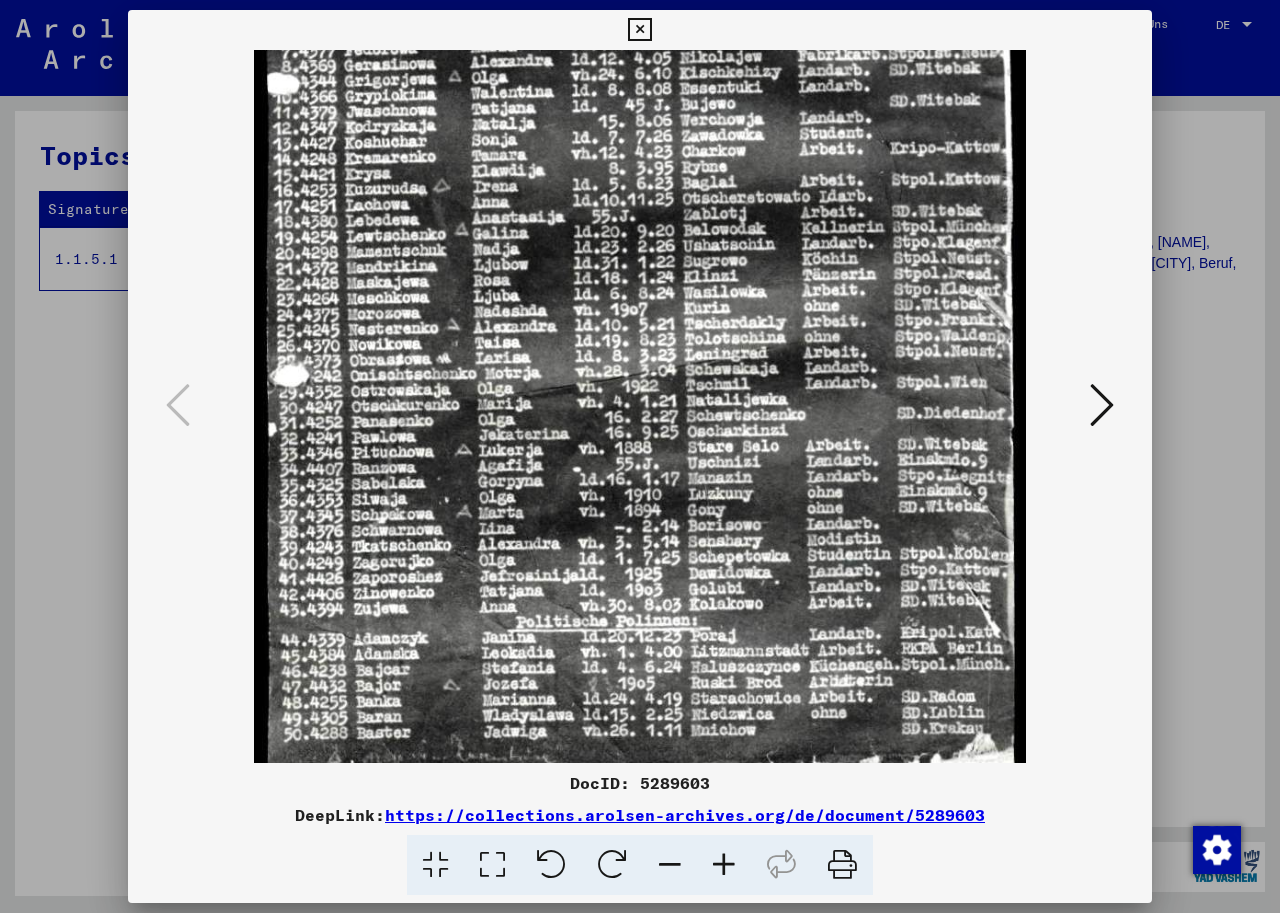 drag, startPoint x: 408, startPoint y: 598, endPoint x: 404, endPoint y: 530, distance: 68.117546 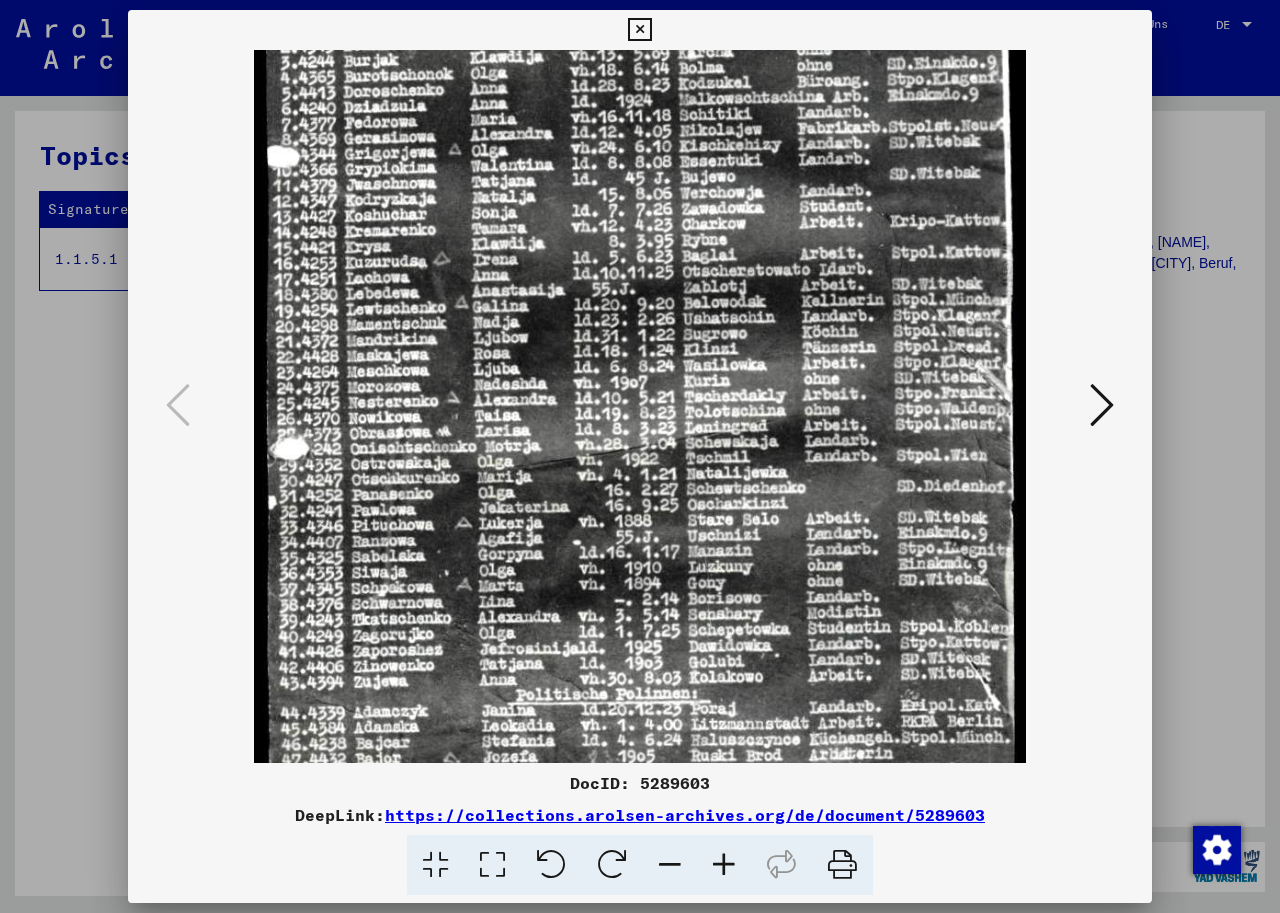 drag, startPoint x: 402, startPoint y: 622, endPoint x: 395, endPoint y: 680, distance: 58.420887 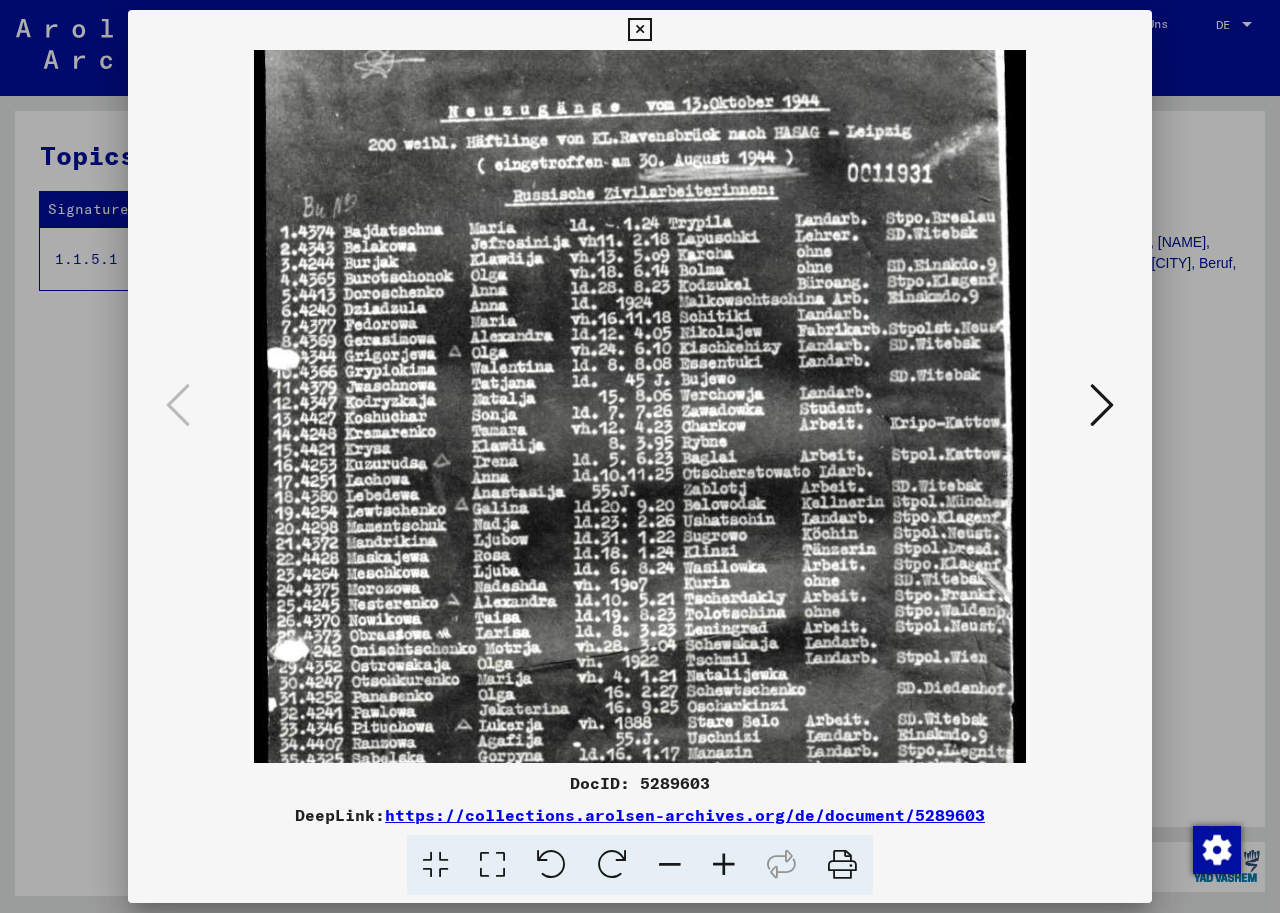 scroll, scrollTop: 72, scrollLeft: 0, axis: vertical 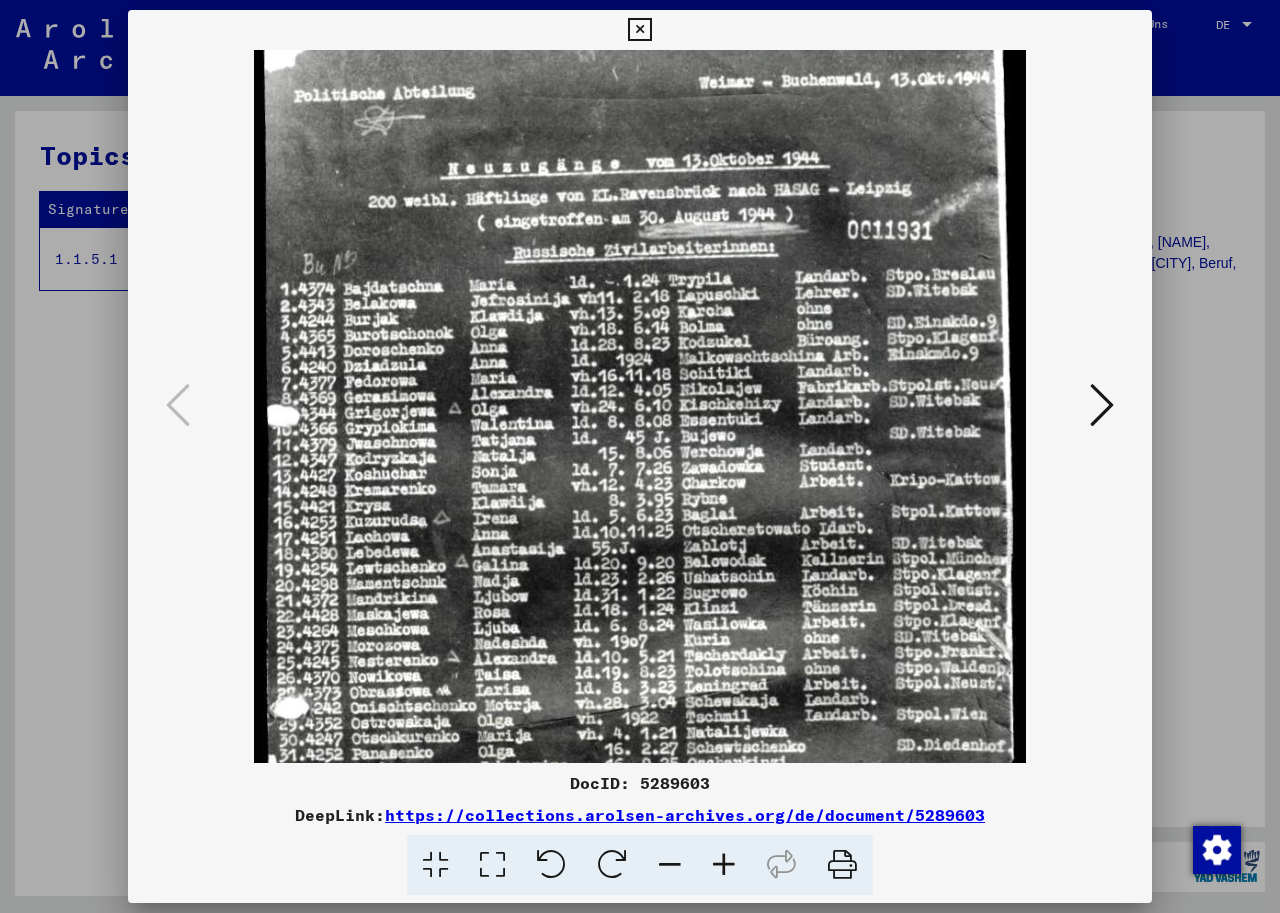 drag, startPoint x: 619, startPoint y: 399, endPoint x: 577, endPoint y: 658, distance: 262.3833 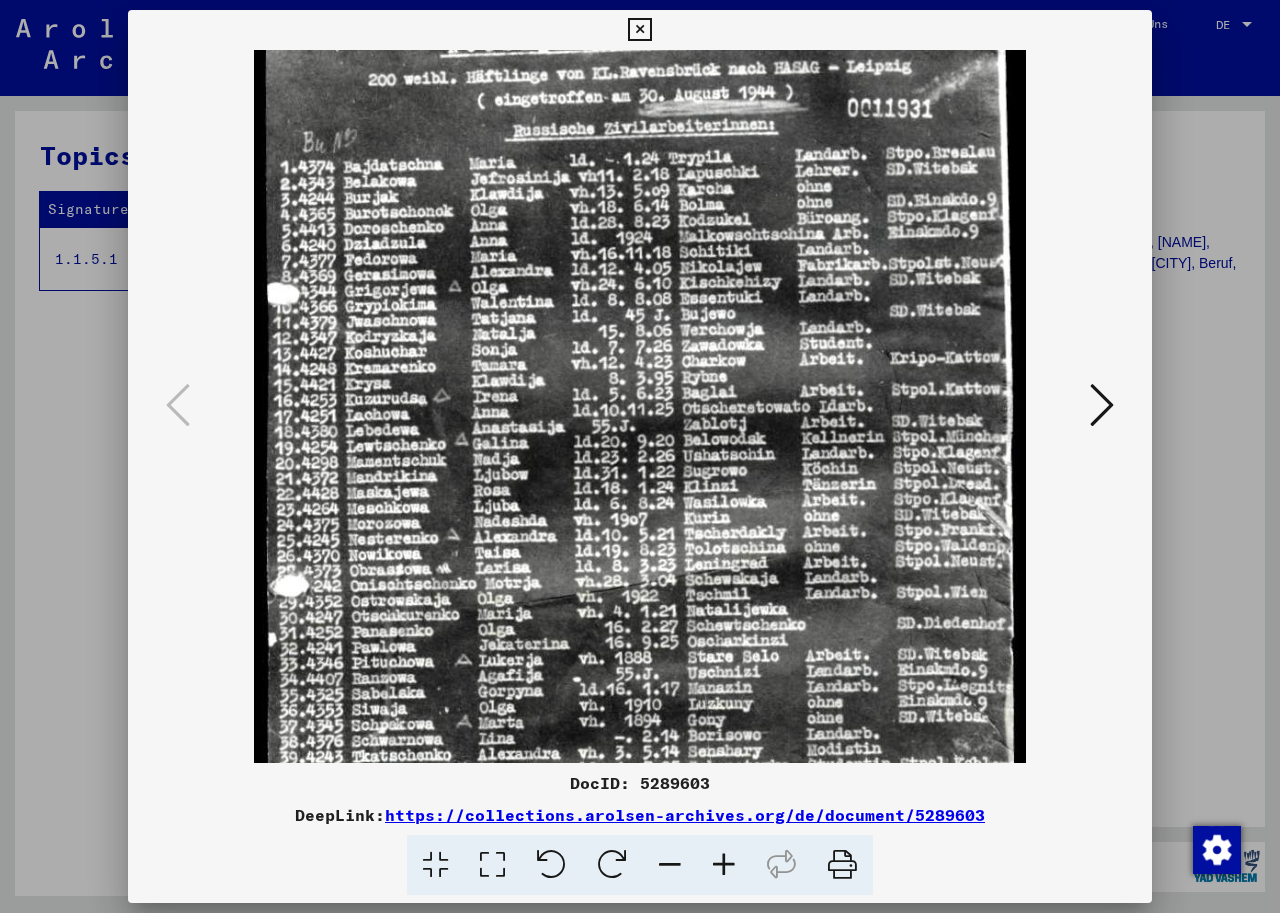 scroll, scrollTop: 200, scrollLeft: 0, axis: vertical 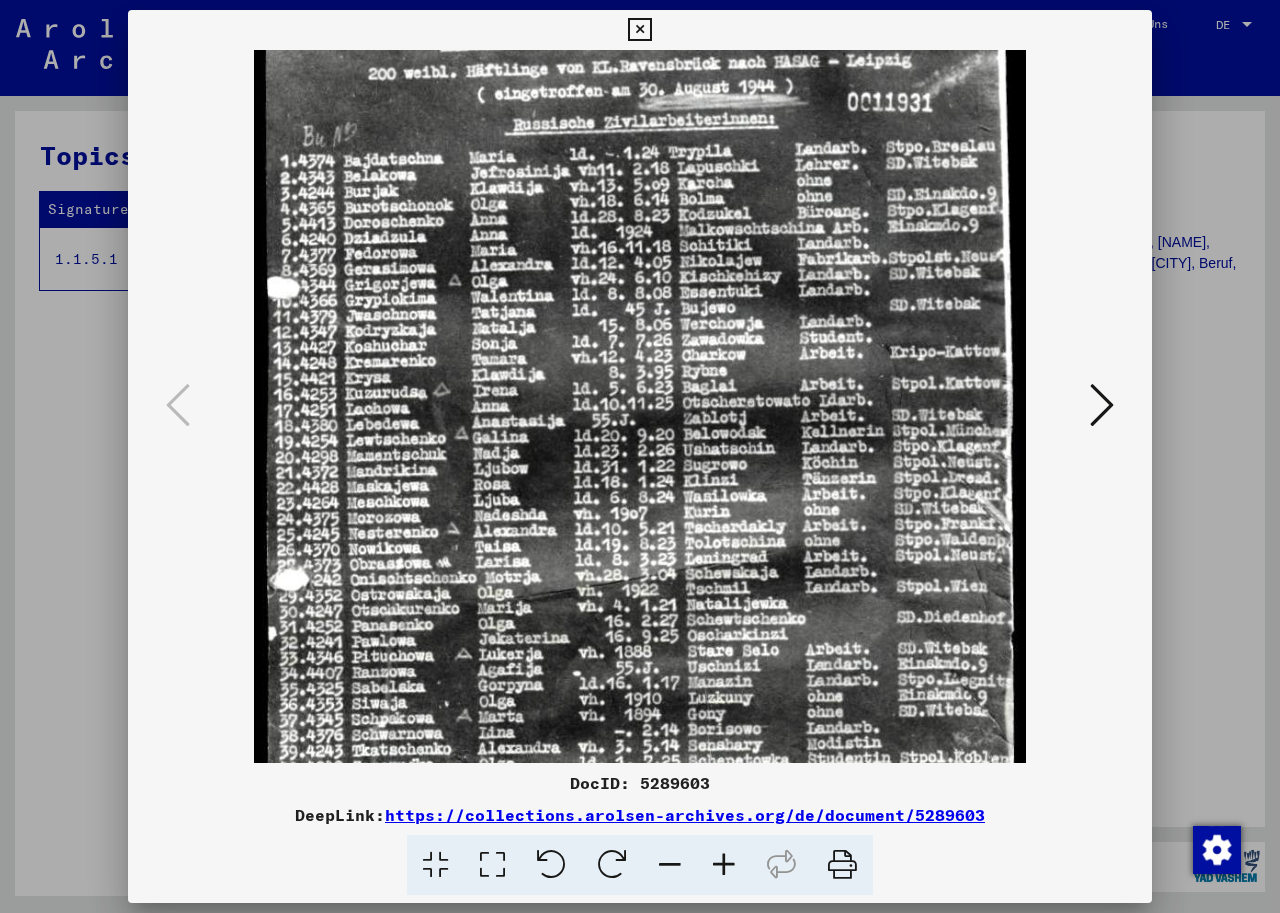 drag, startPoint x: 761, startPoint y: 612, endPoint x: 714, endPoint y: 484, distance: 136.35616 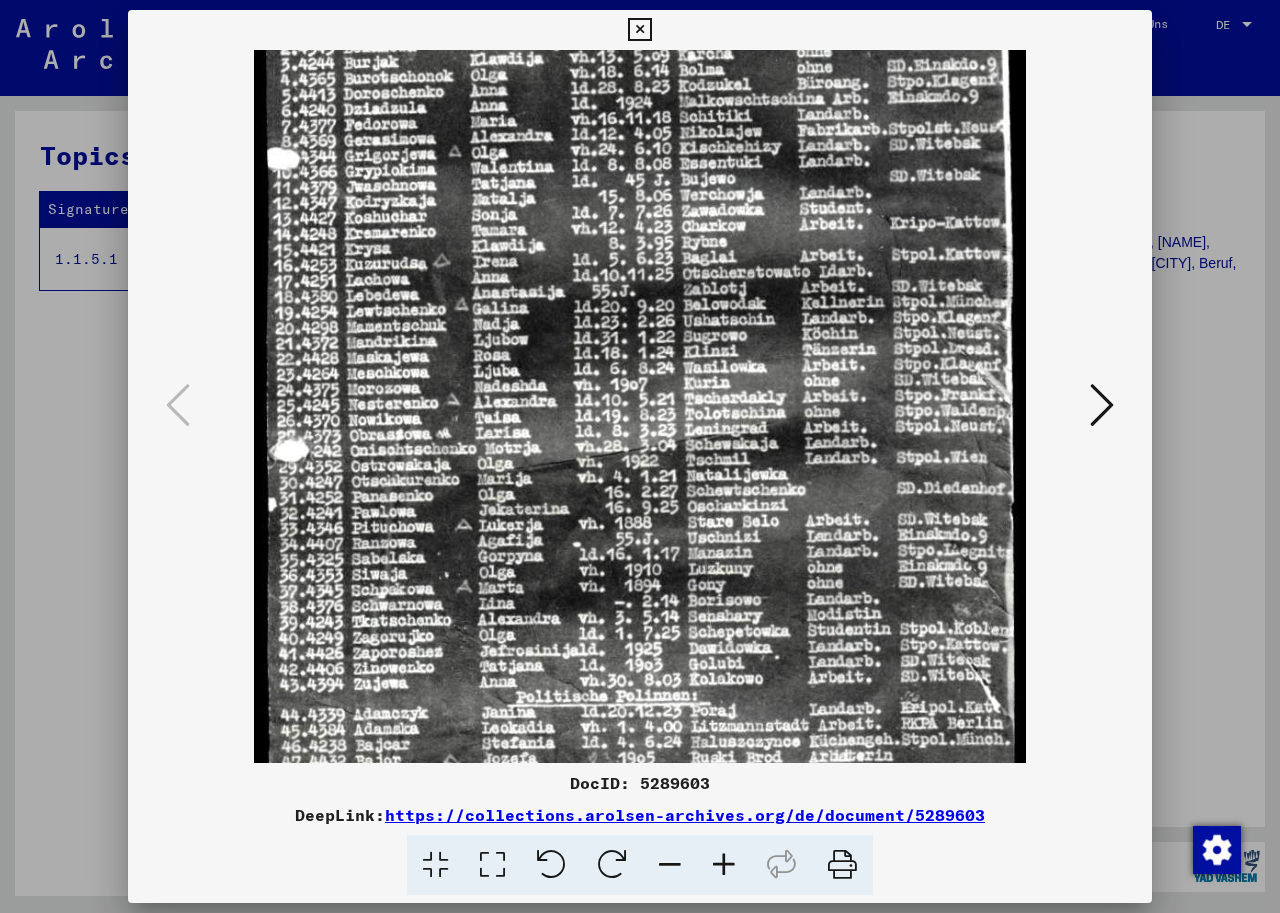 scroll, scrollTop: 336, scrollLeft: 0, axis: vertical 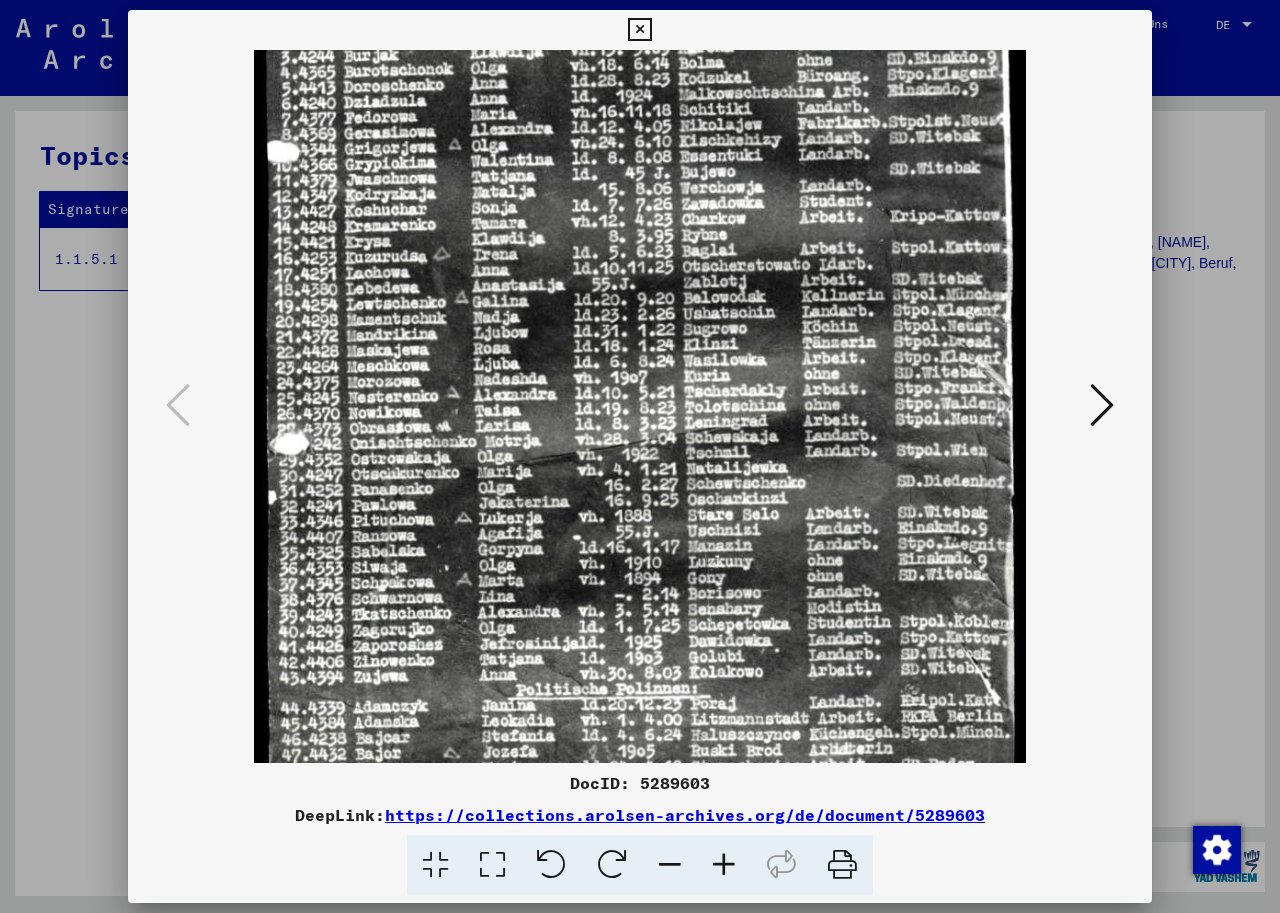 drag, startPoint x: 746, startPoint y: 640, endPoint x: 723, endPoint y: 504, distance: 137.93114 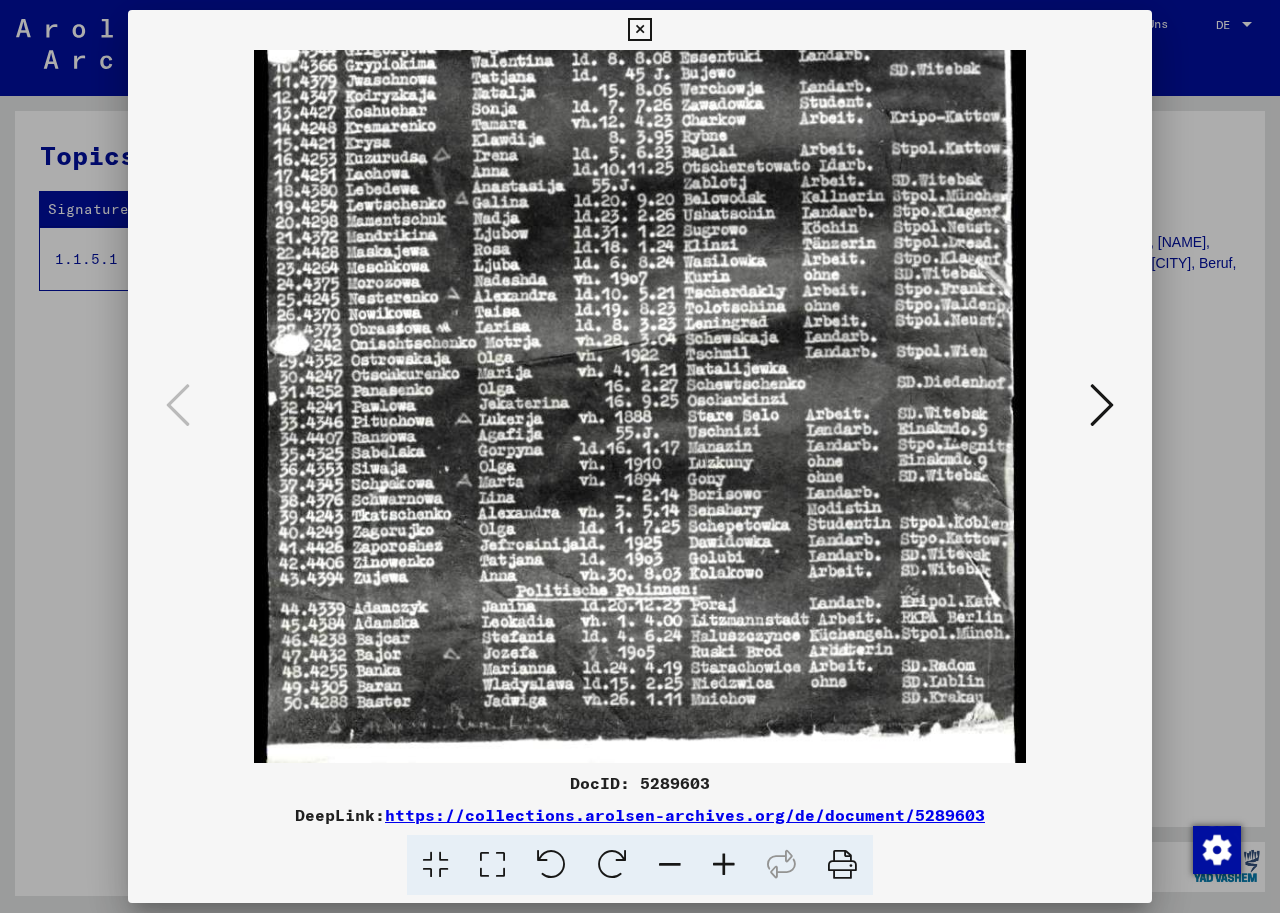 scroll, scrollTop: 450, scrollLeft: 0, axis: vertical 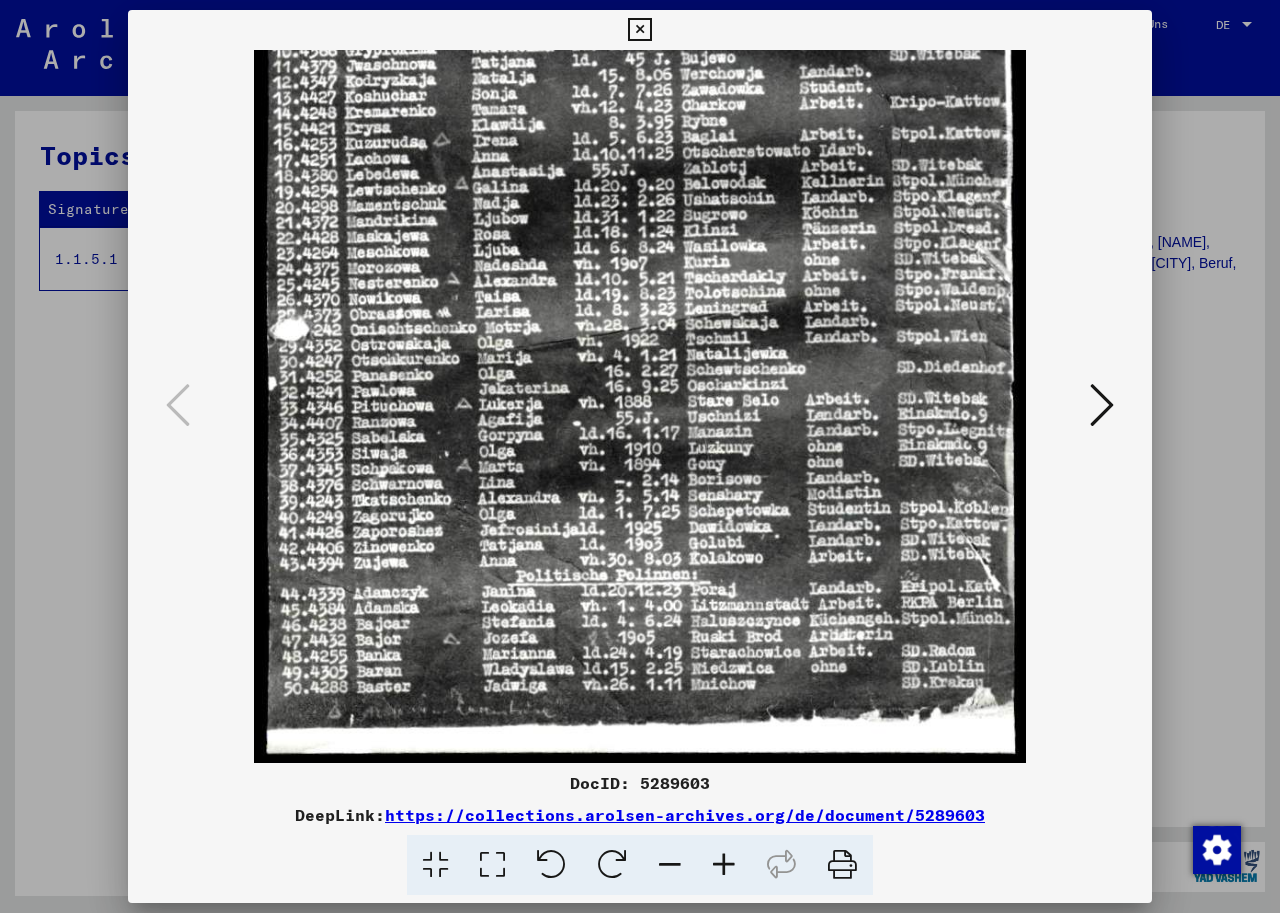 drag, startPoint x: 748, startPoint y: 603, endPoint x: 739, endPoint y: 483, distance: 120.33703 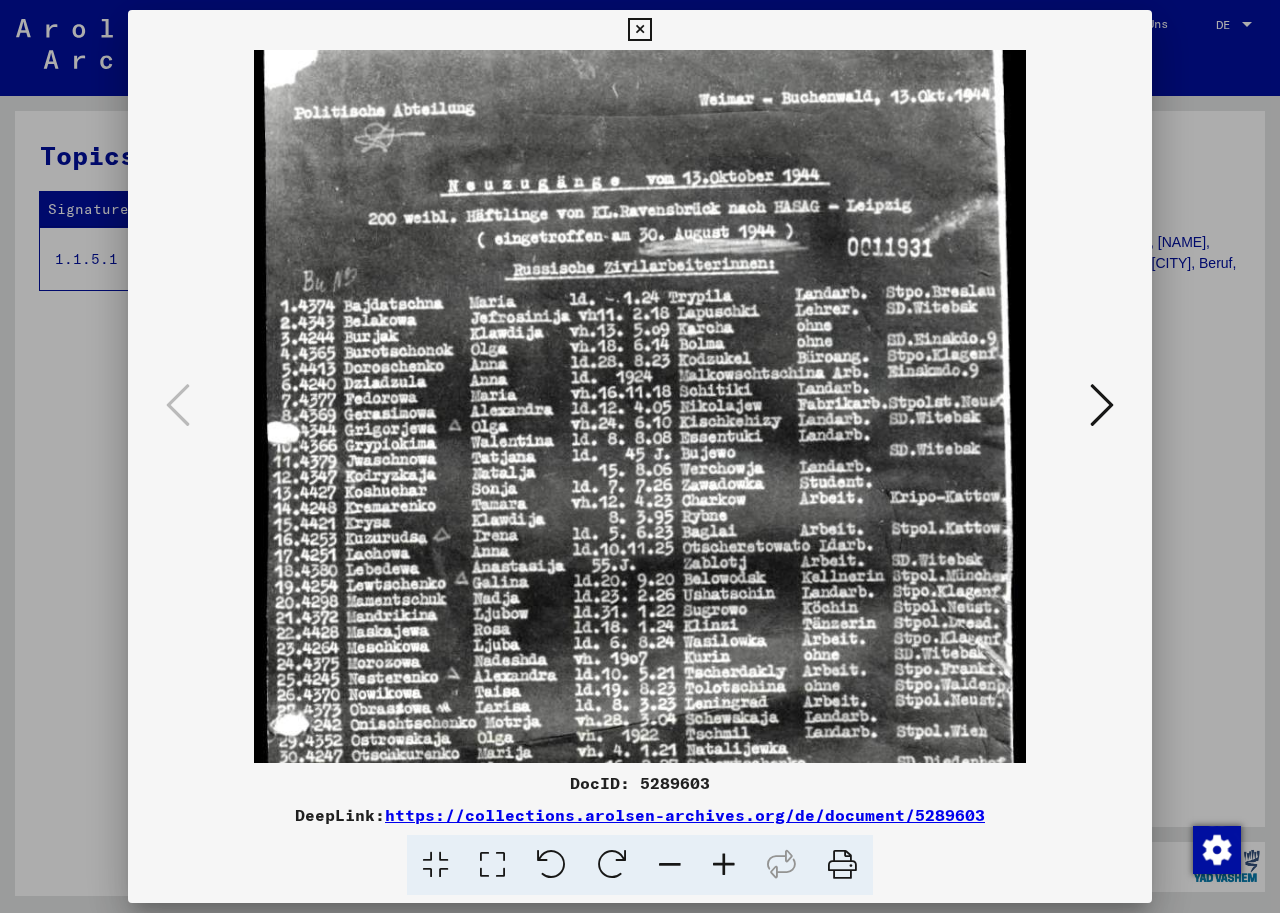 drag, startPoint x: 751, startPoint y: 334, endPoint x: 771, endPoint y: 729, distance: 395.506 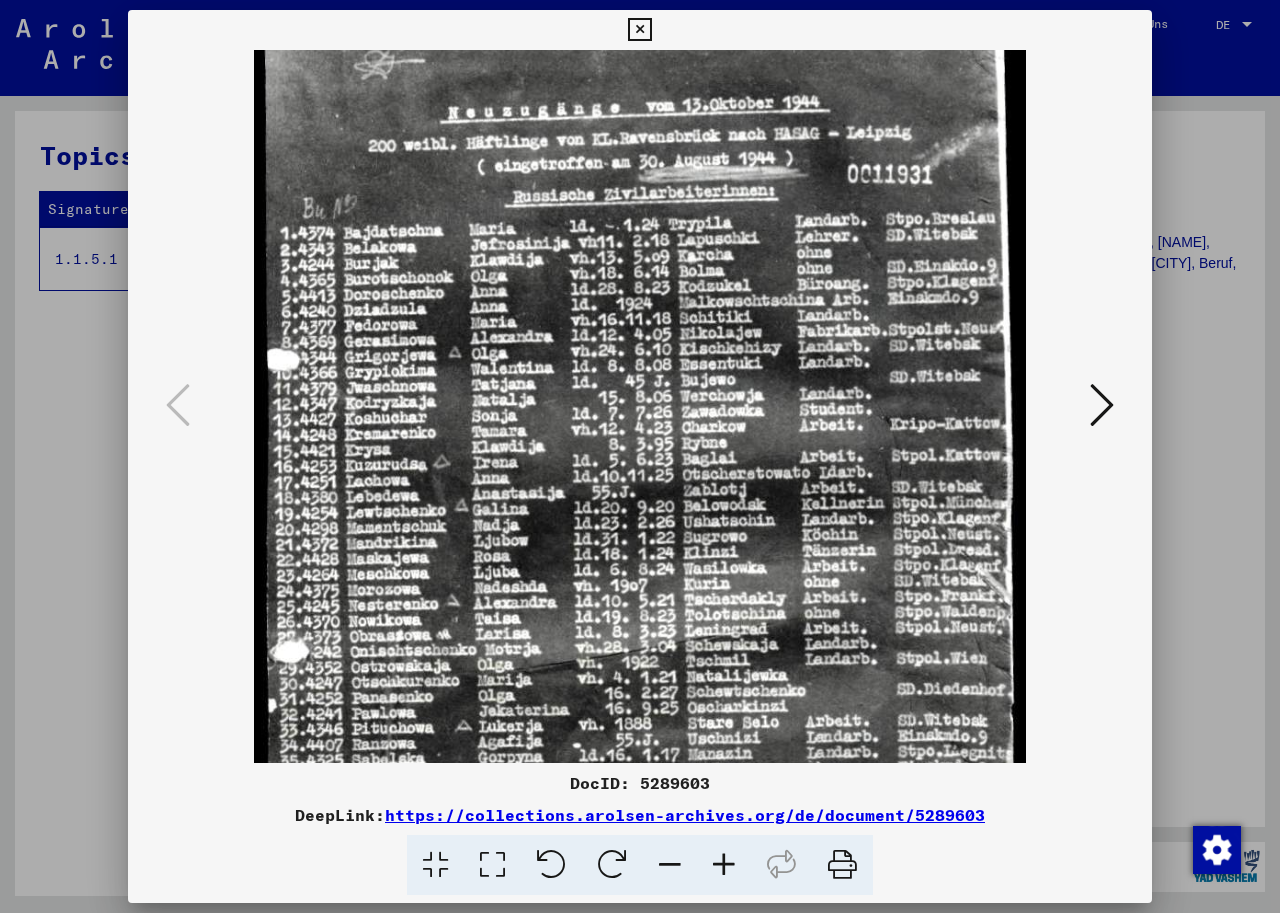 drag, startPoint x: 505, startPoint y: 558, endPoint x: 502, endPoint y: 508, distance: 50.08992 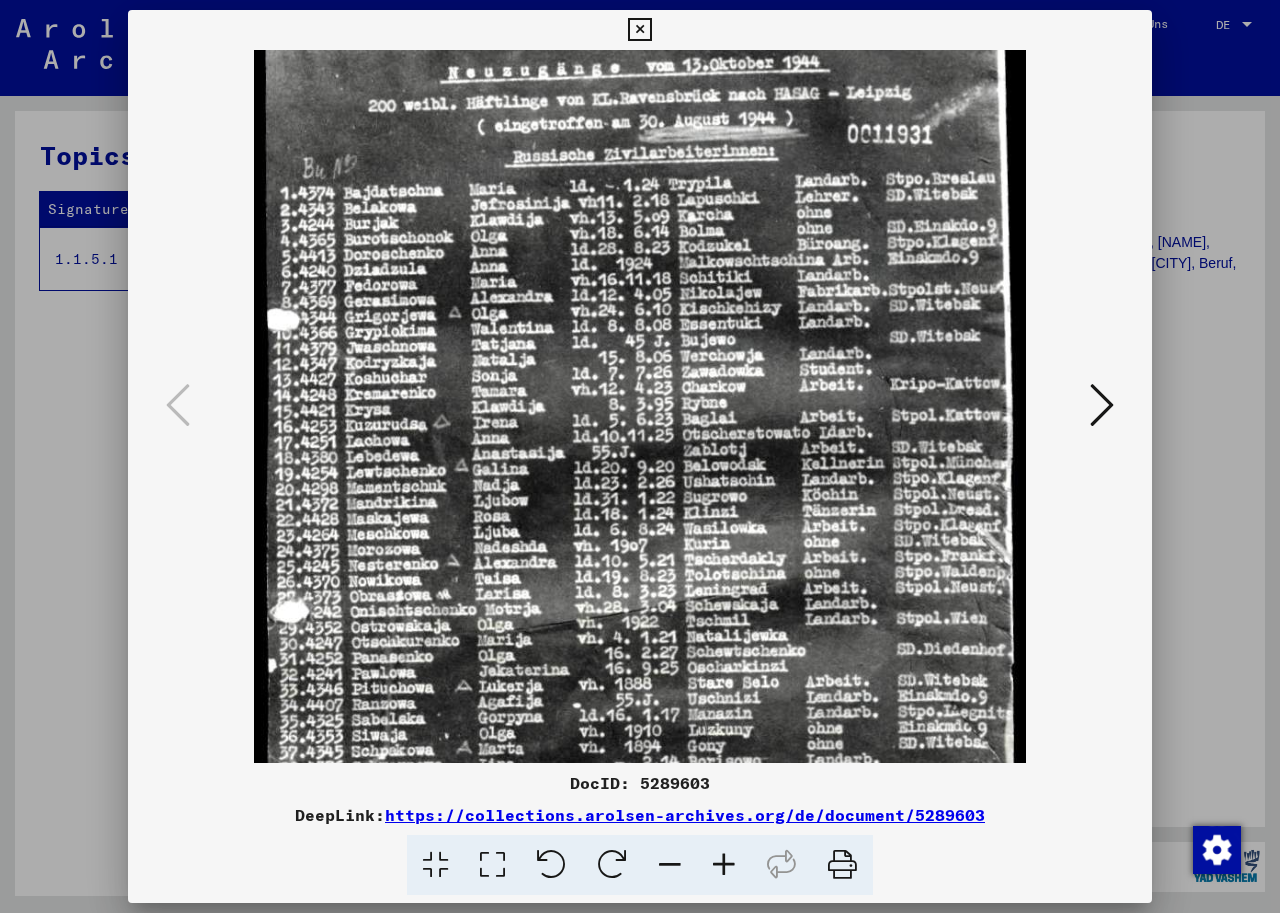 drag, startPoint x: 508, startPoint y: 561, endPoint x: 505, endPoint y: 512, distance: 49.09175 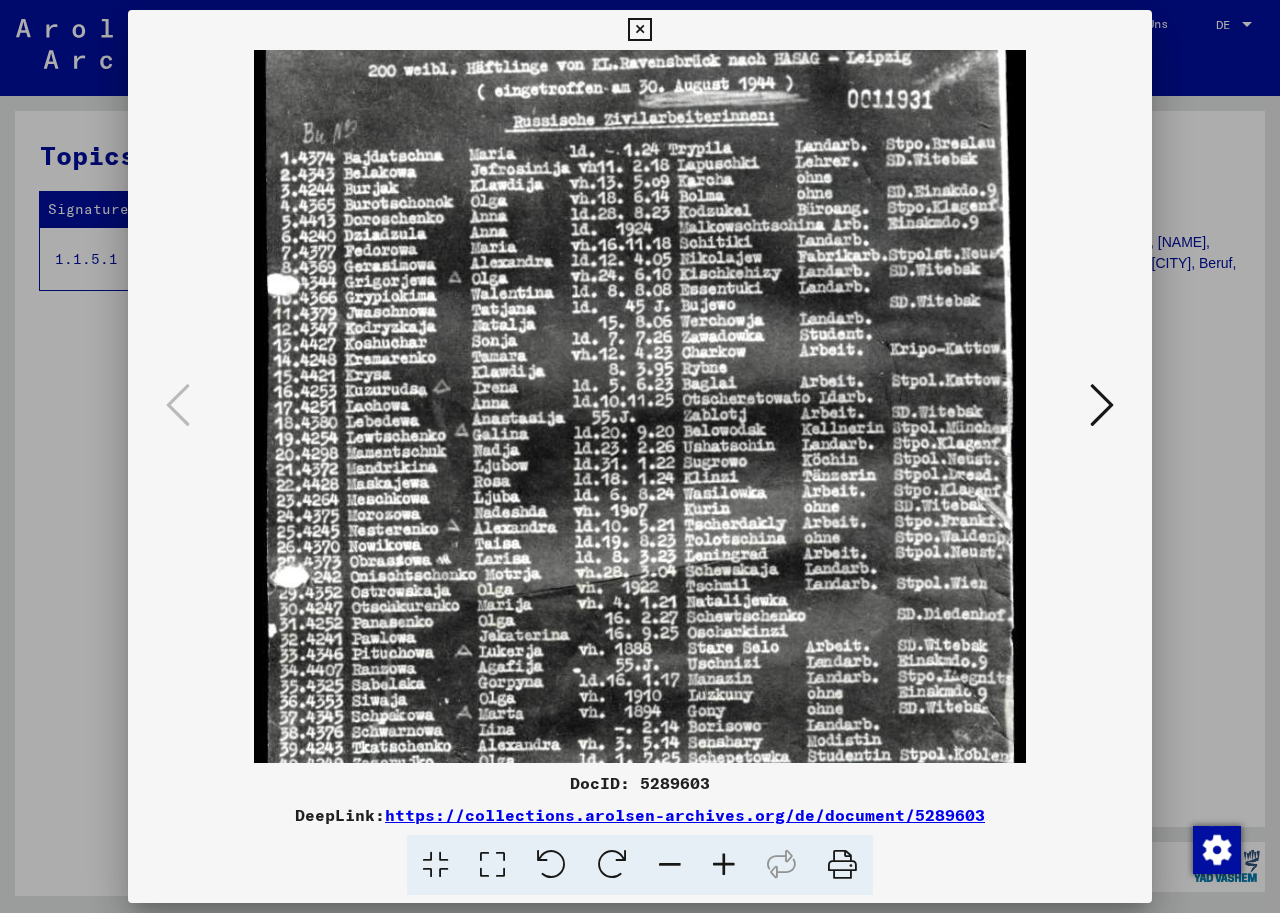 scroll, scrollTop: 233, scrollLeft: 0, axis: vertical 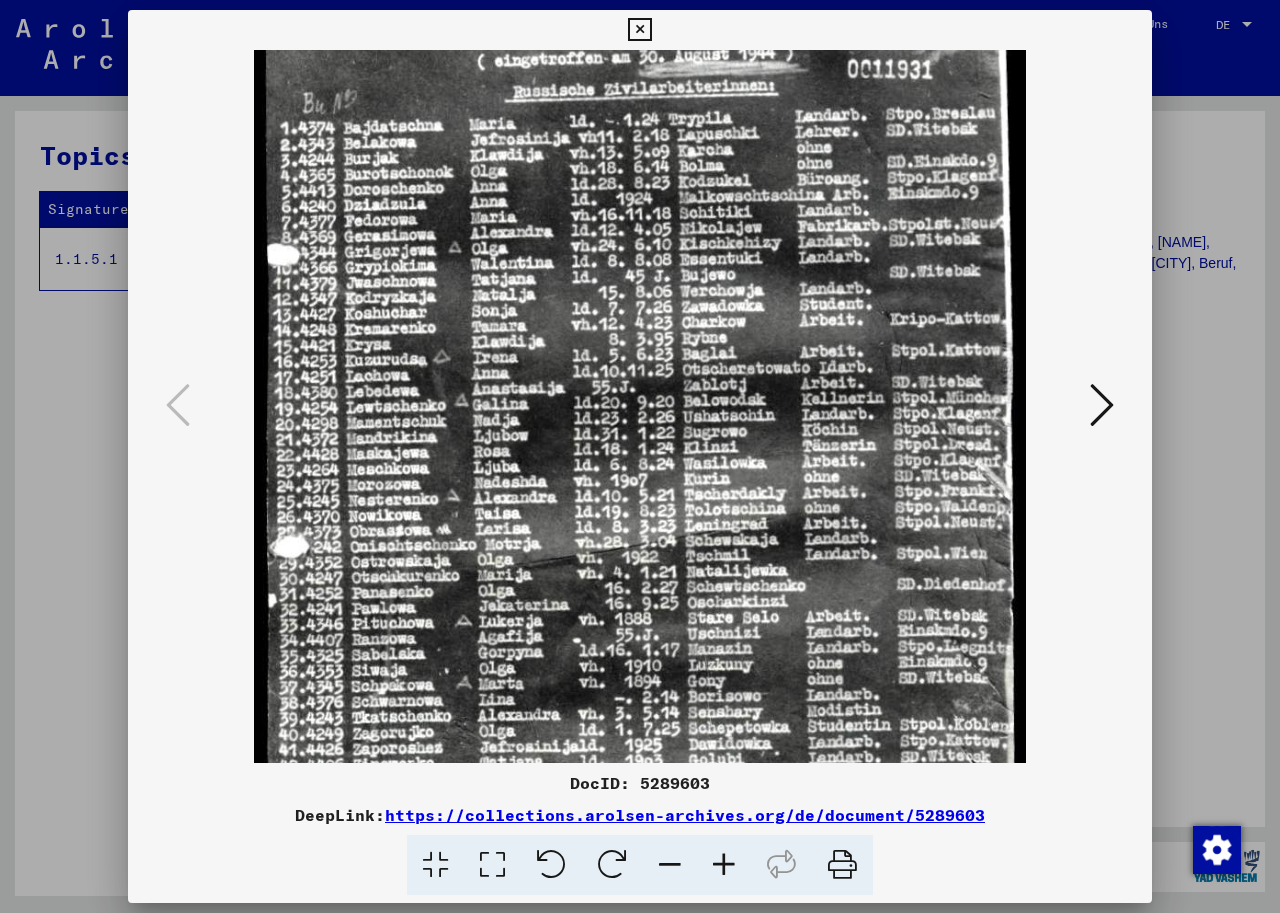 drag, startPoint x: 520, startPoint y: 584, endPoint x: 514, endPoint y: 519, distance: 65.27634 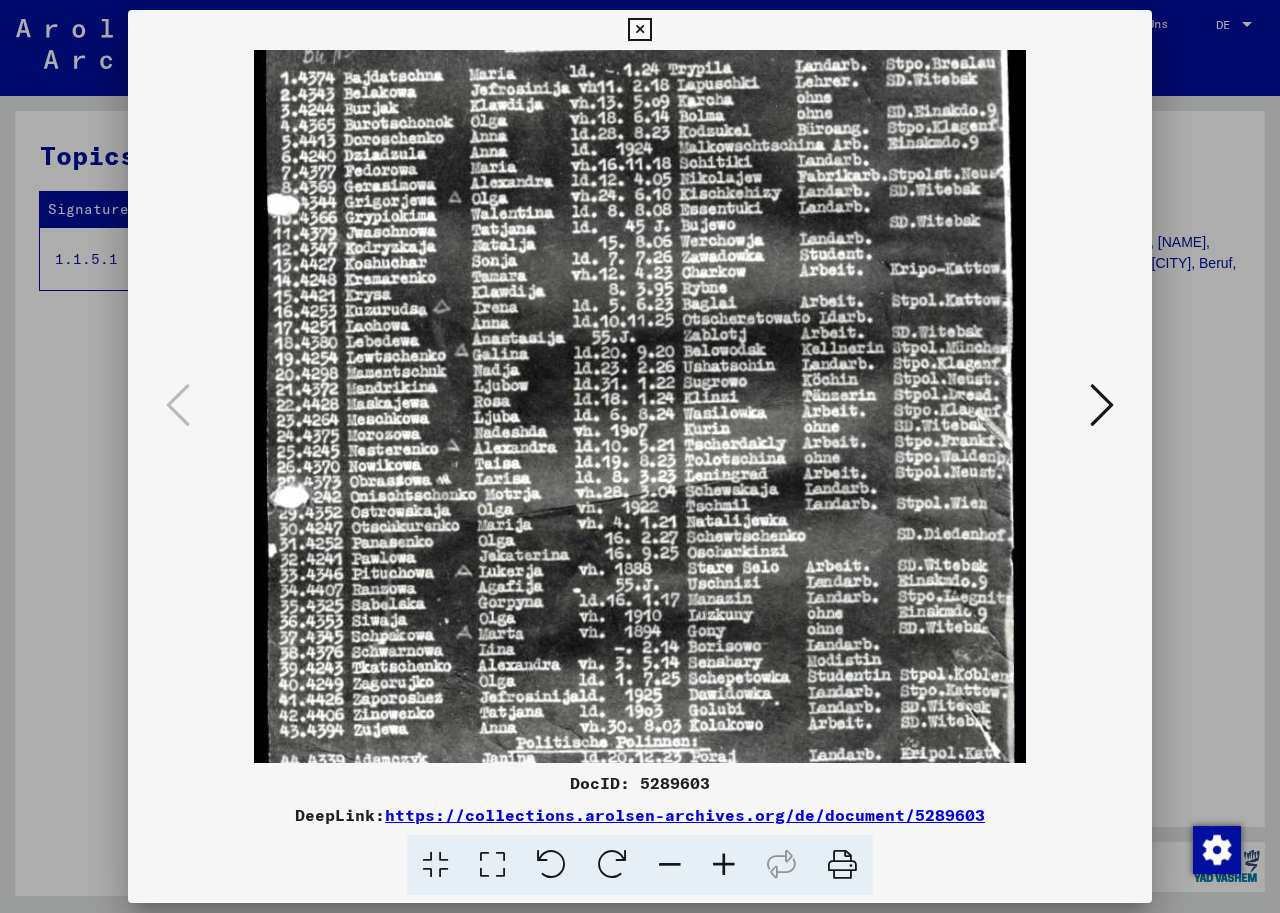 scroll, scrollTop: 286, scrollLeft: 0, axis: vertical 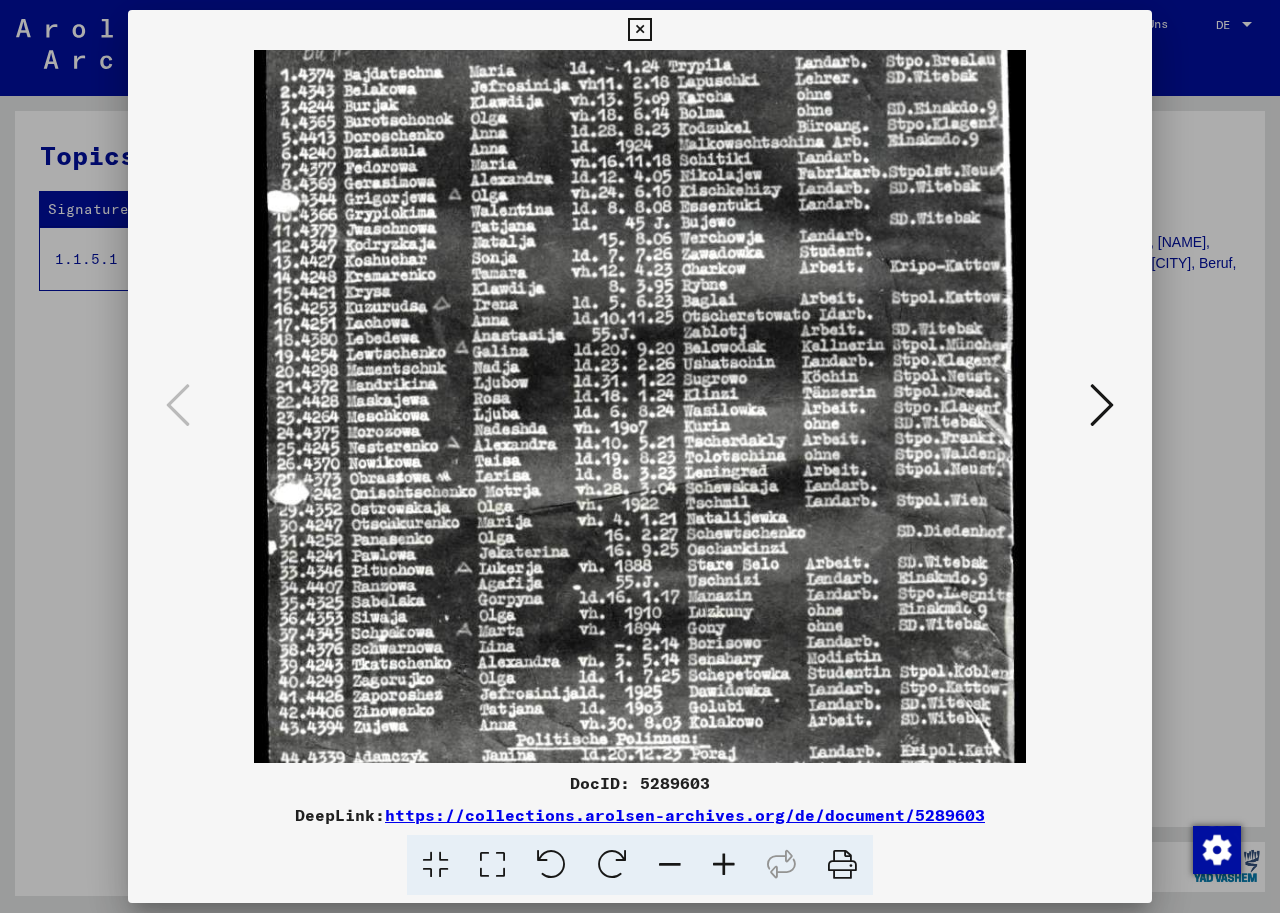 drag, startPoint x: 517, startPoint y: 589, endPoint x: 515, endPoint y: 536, distance: 53.037724 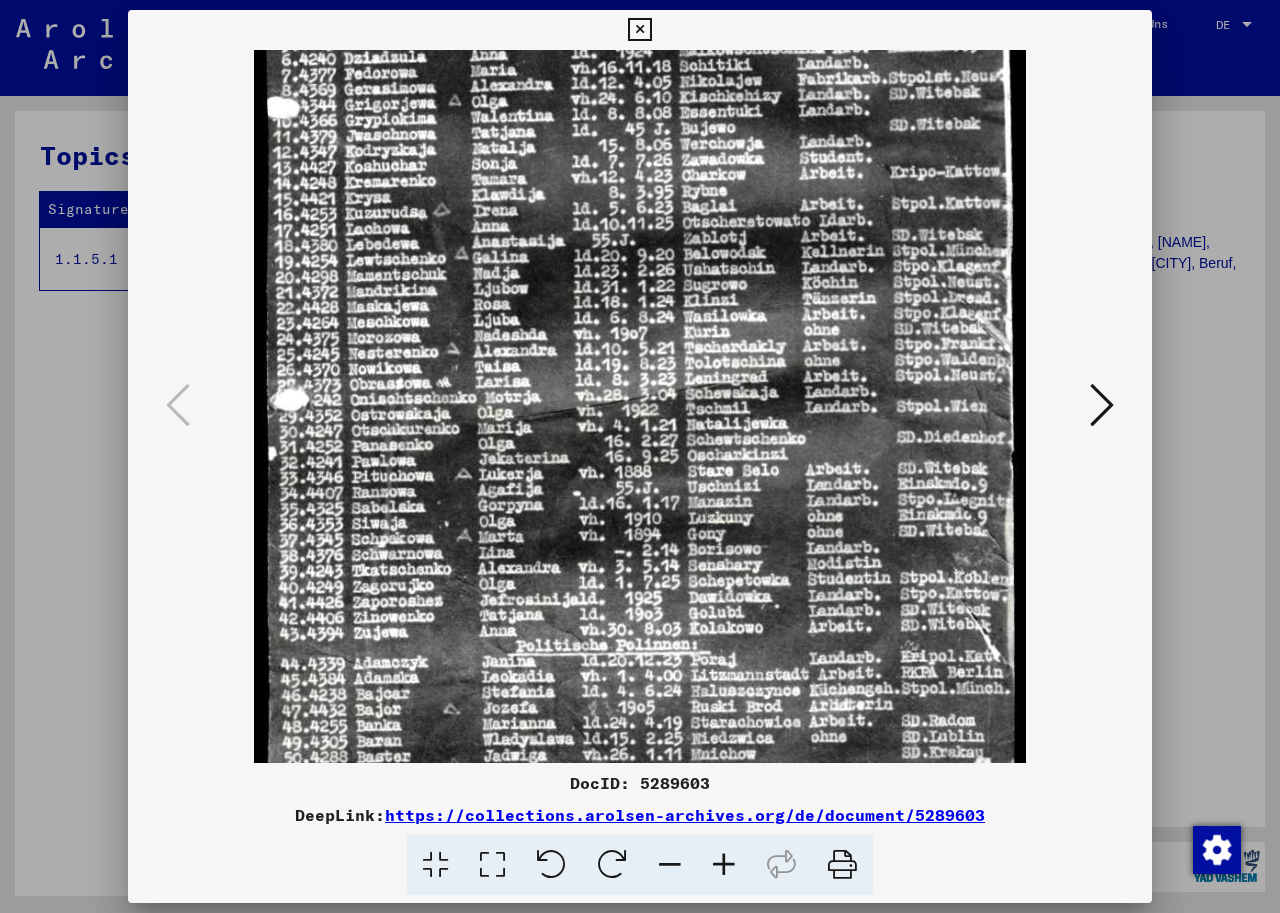 scroll, scrollTop: 388, scrollLeft: 0, axis: vertical 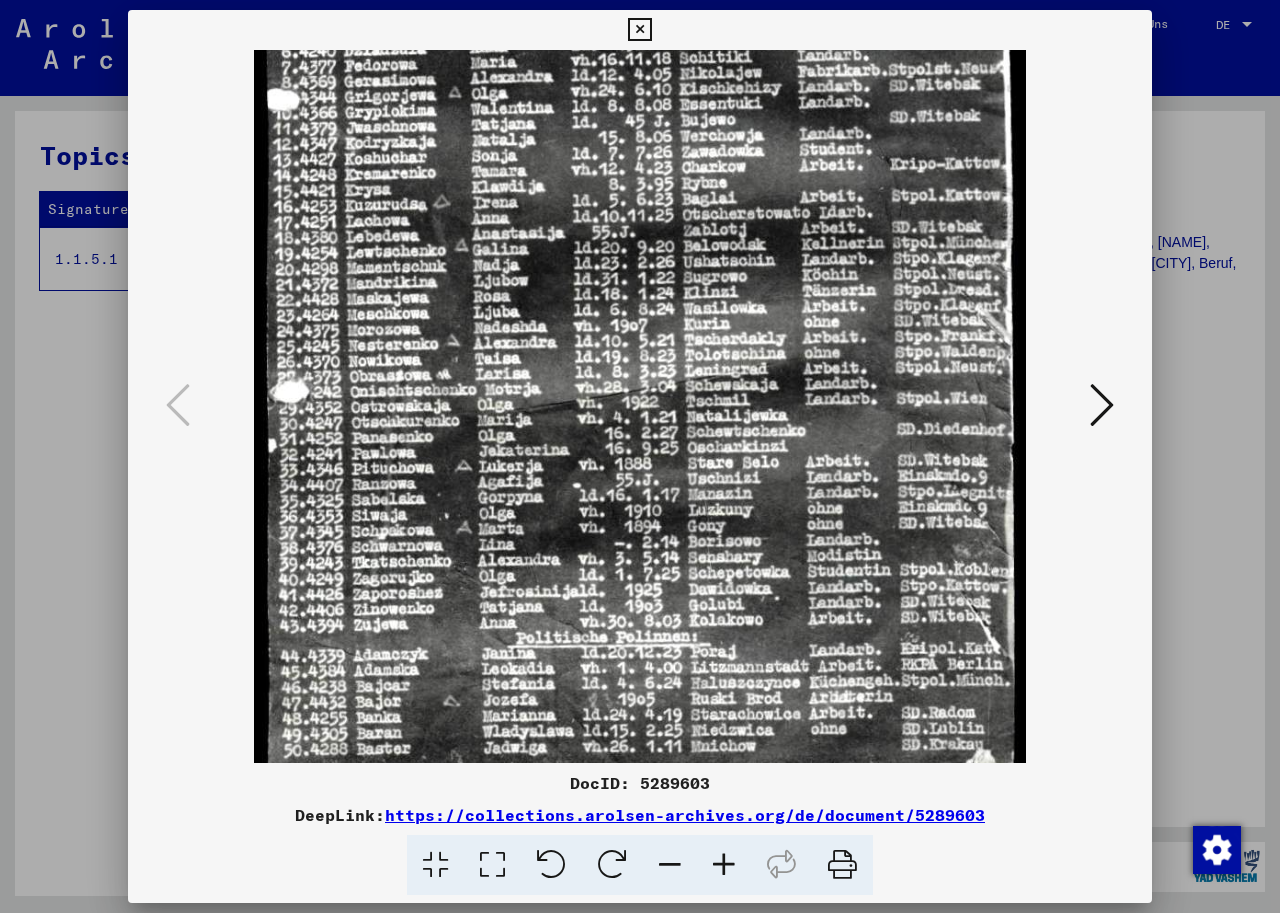 drag, startPoint x: 524, startPoint y: 717, endPoint x: 527, endPoint y: 615, distance: 102.044106 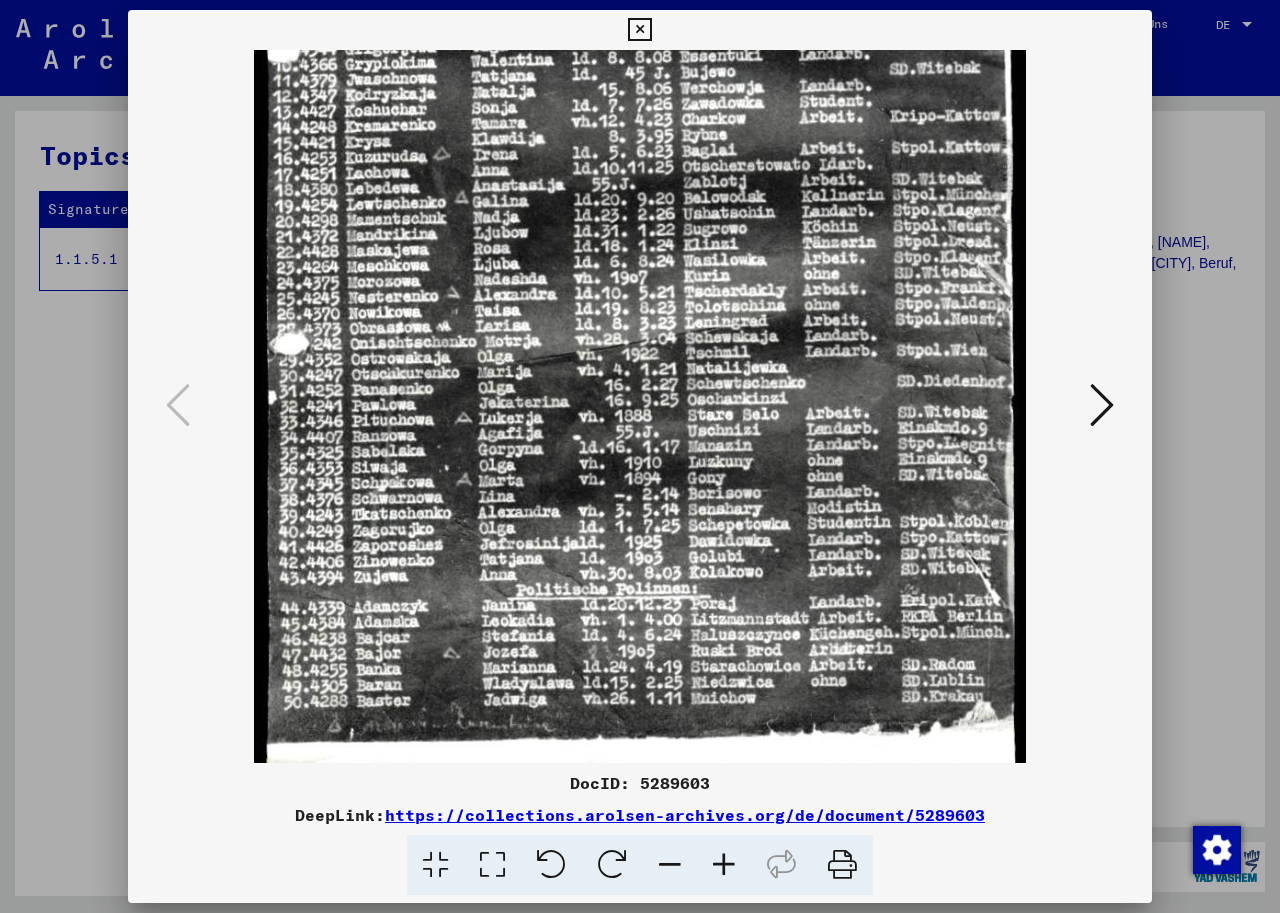scroll, scrollTop: 450, scrollLeft: 0, axis: vertical 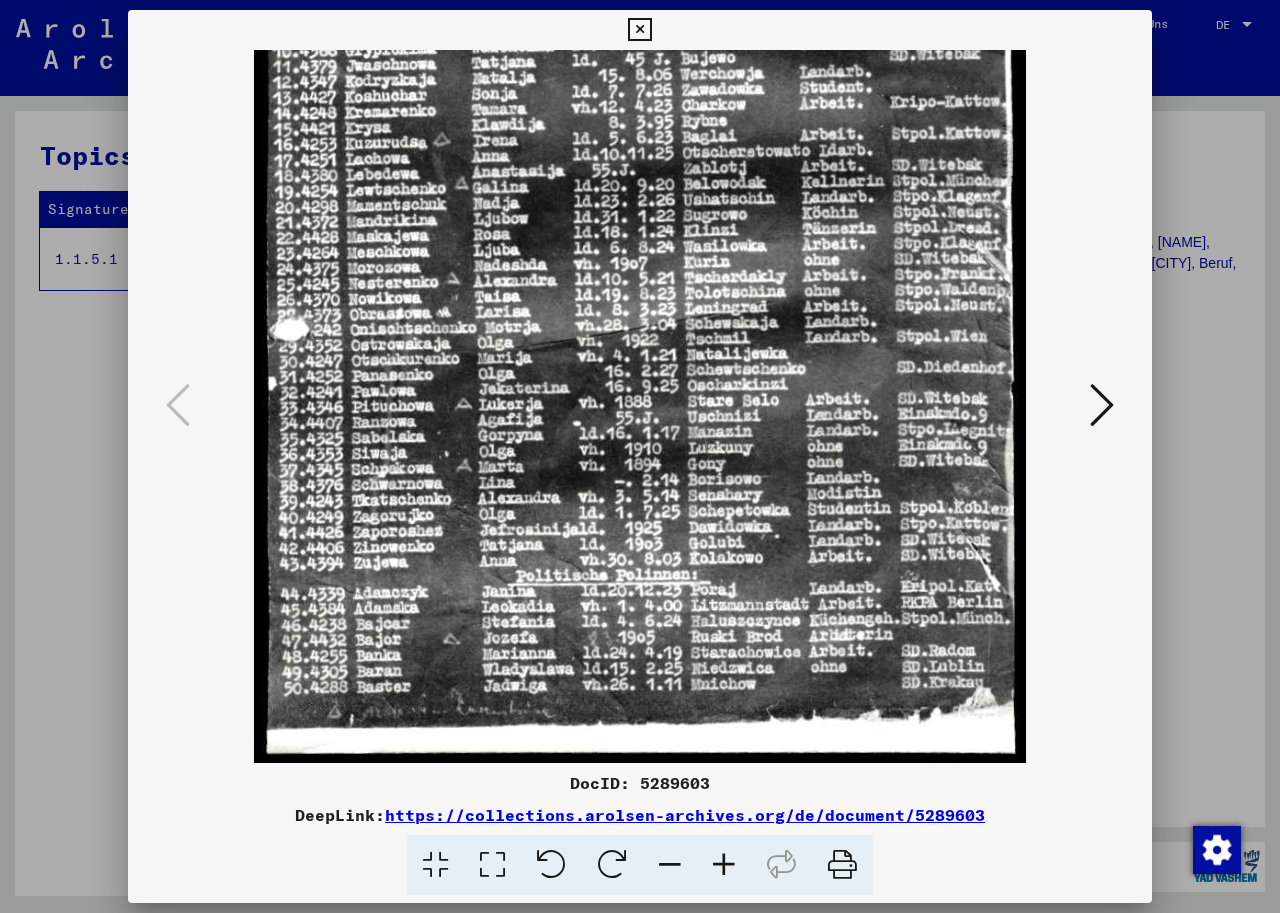 drag, startPoint x: 534, startPoint y: 718, endPoint x: 531, endPoint y: 640, distance: 78.05767 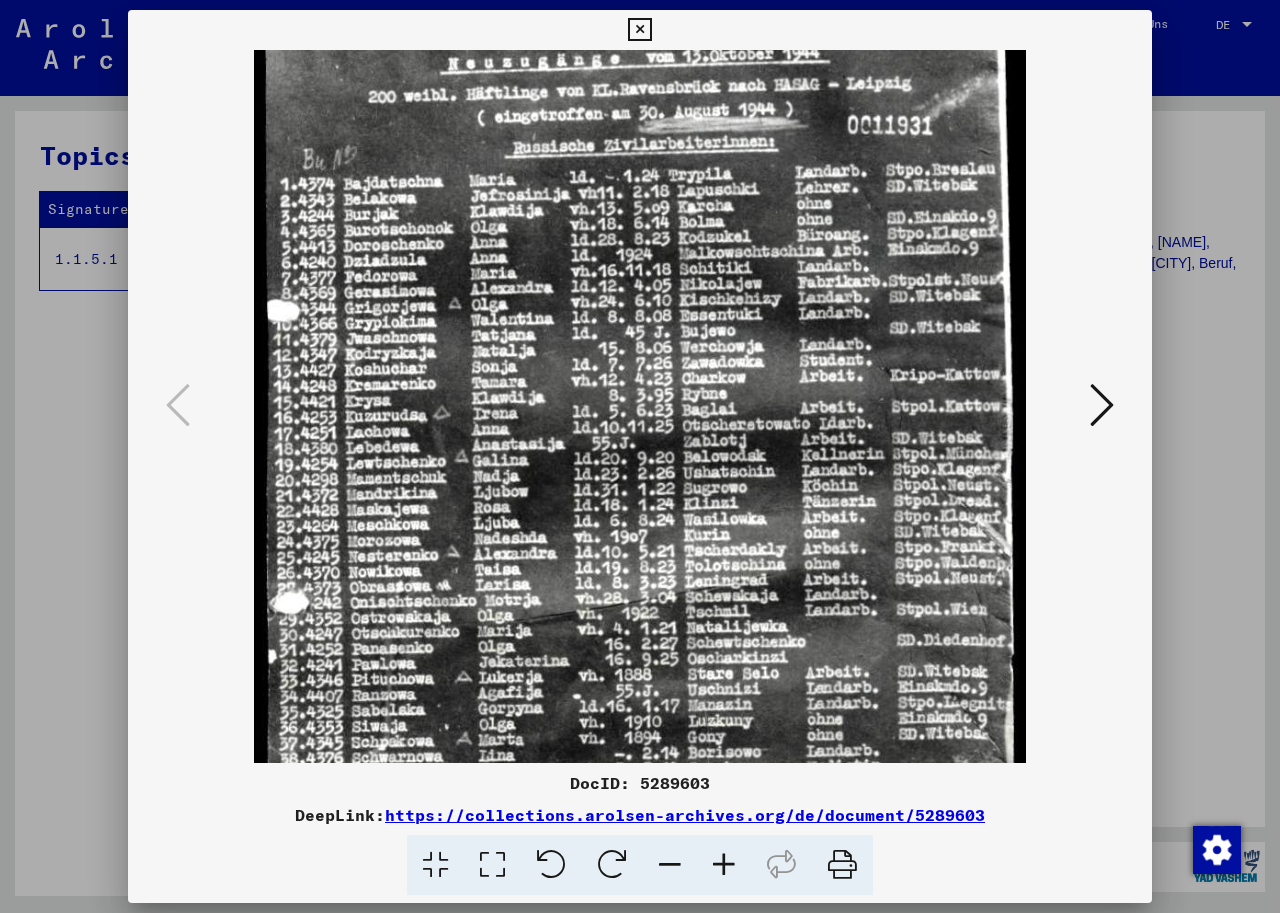 scroll, scrollTop: 175, scrollLeft: 0, axis: vertical 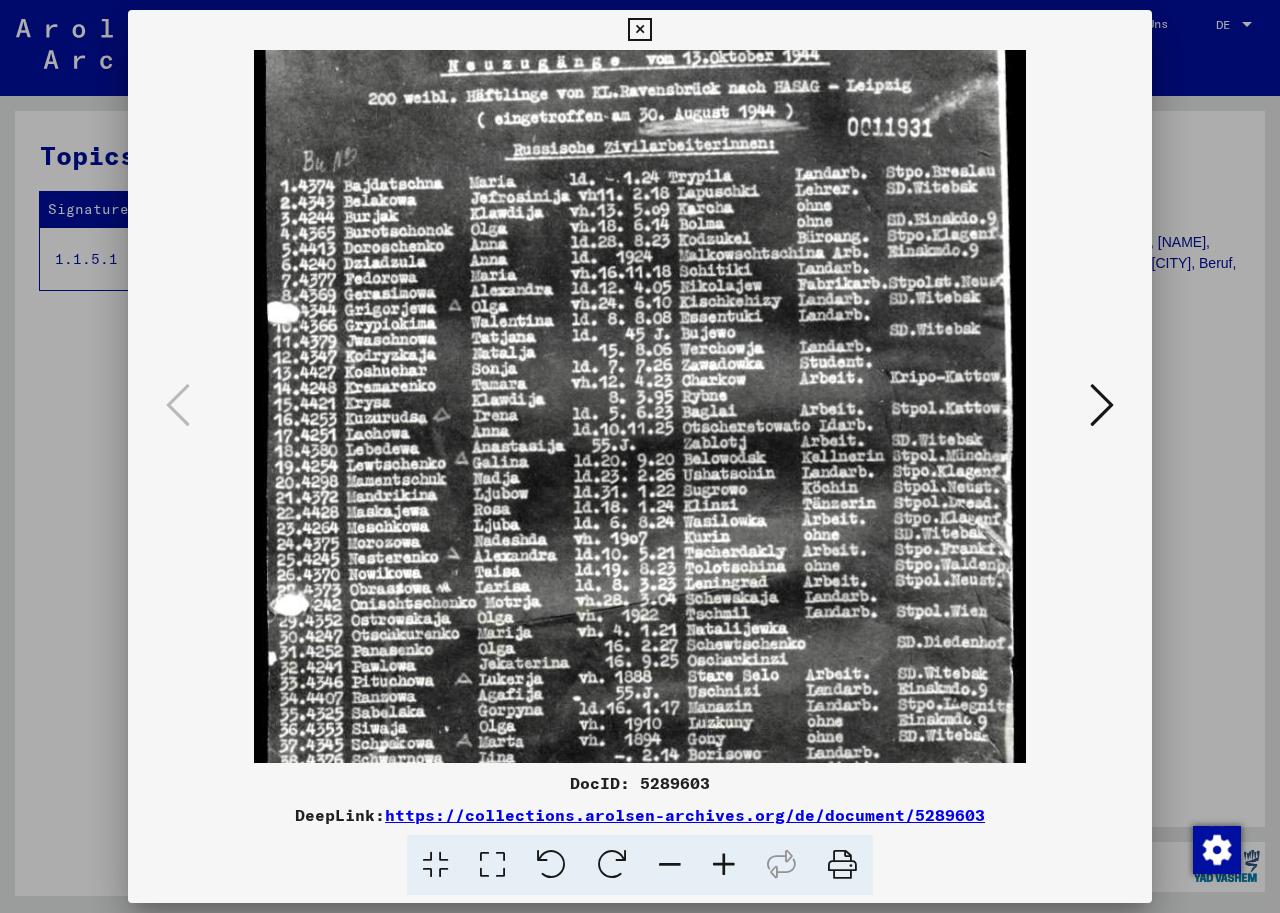 drag, startPoint x: 938, startPoint y: 339, endPoint x: 746, endPoint y: 614, distance: 335.3938 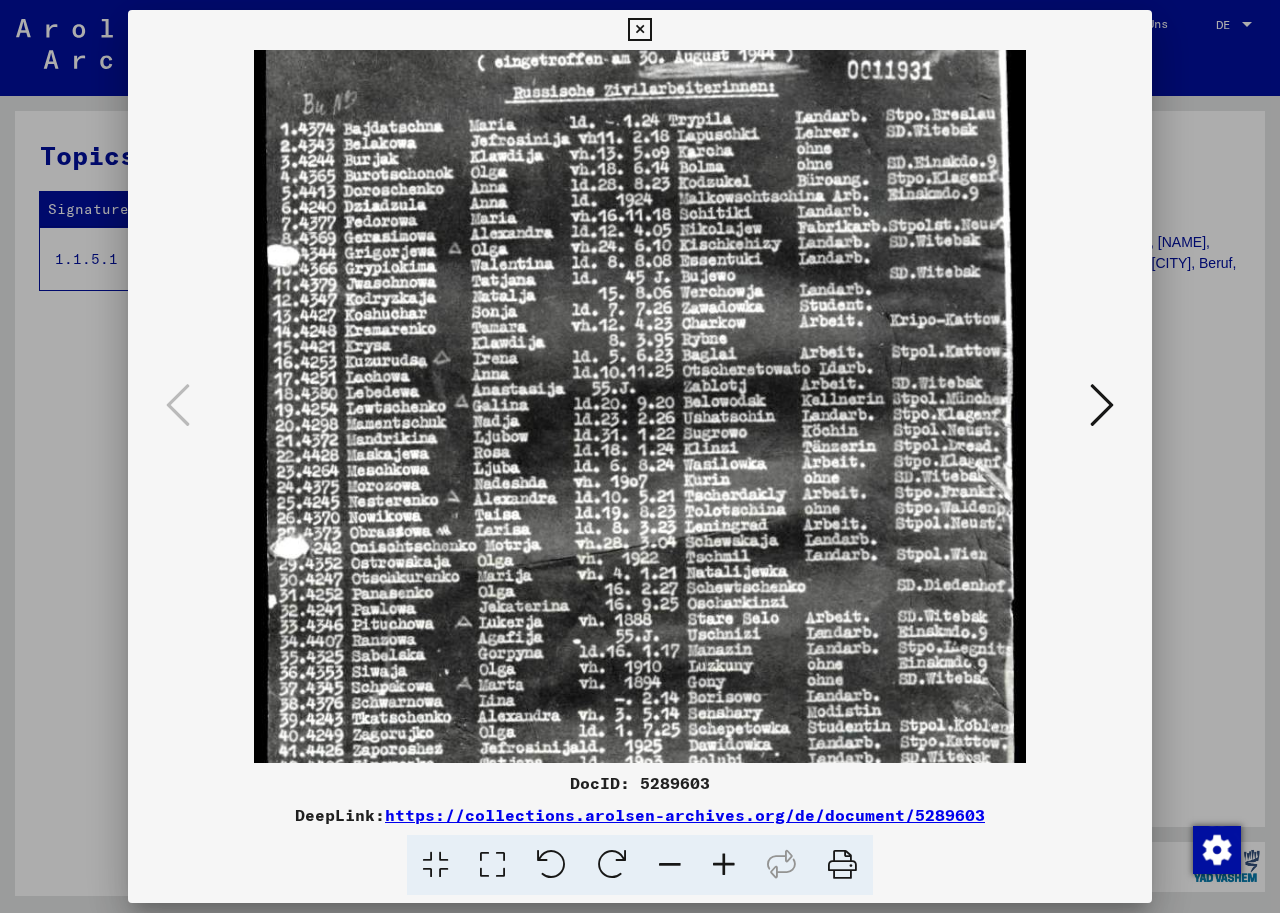scroll, scrollTop: 237, scrollLeft: 0, axis: vertical 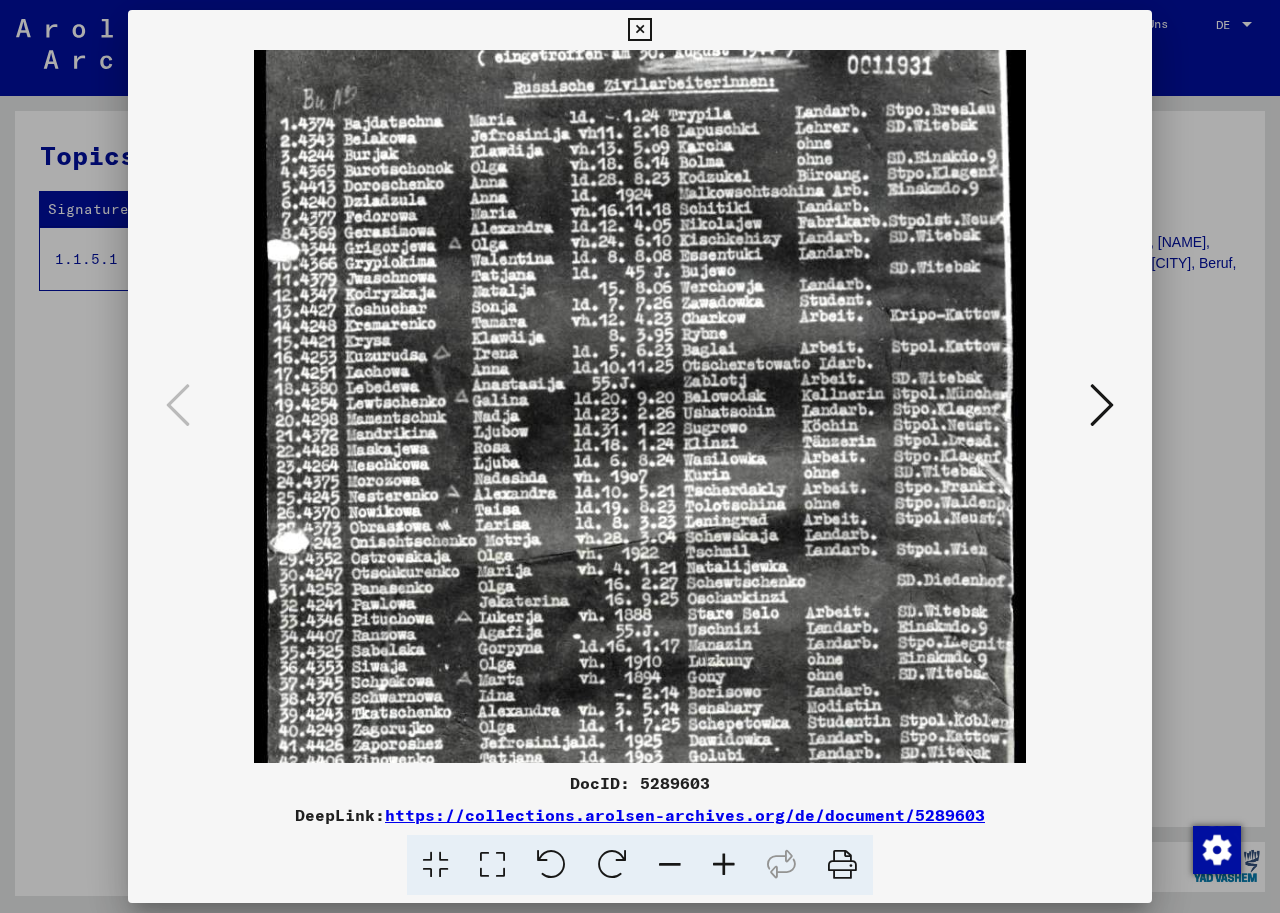 drag, startPoint x: 731, startPoint y: 353, endPoint x: 728, endPoint y: 291, distance: 62.072536 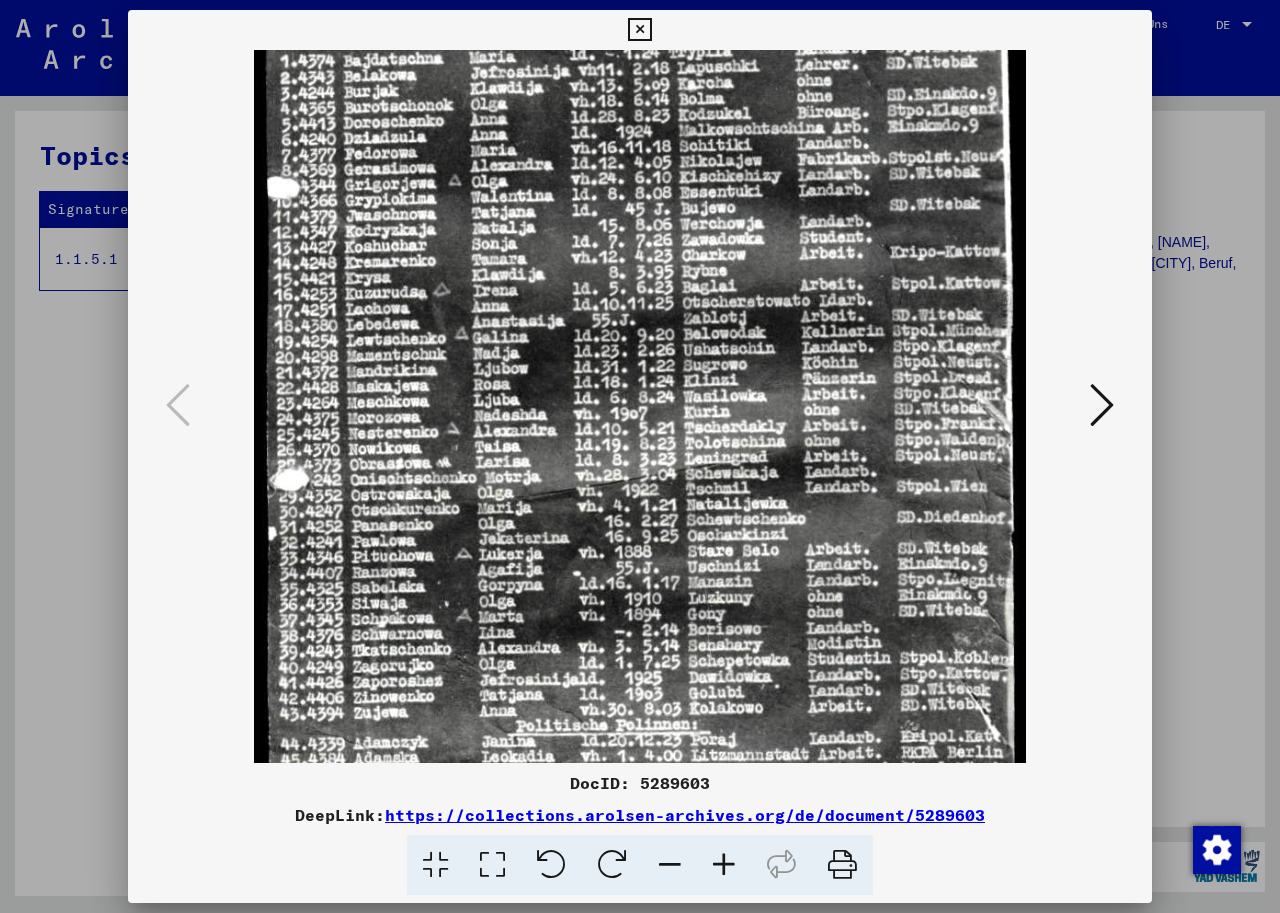 scroll, scrollTop: 302, scrollLeft: 0, axis: vertical 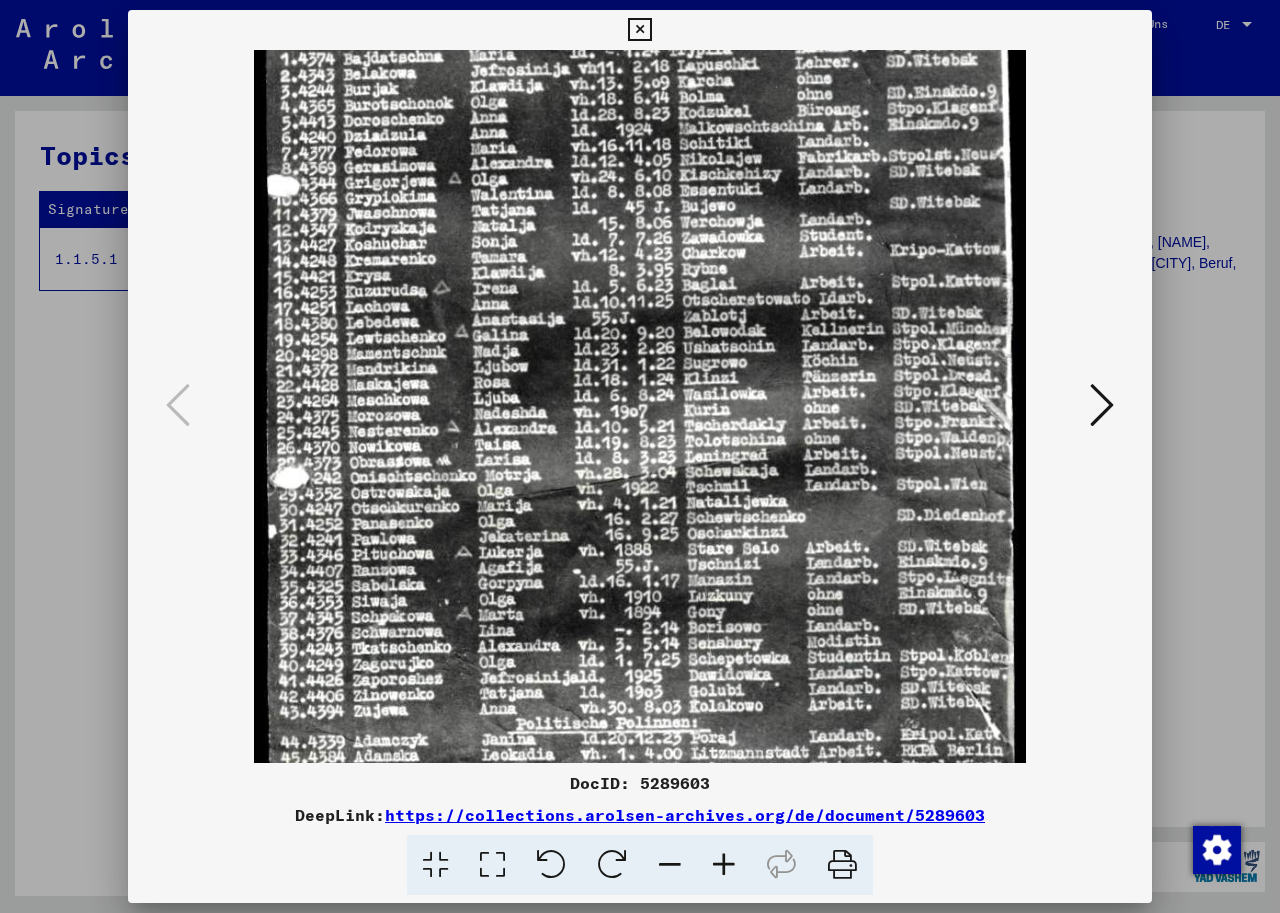 drag, startPoint x: 728, startPoint y: 351, endPoint x: 729, endPoint y: 286, distance: 65.00769 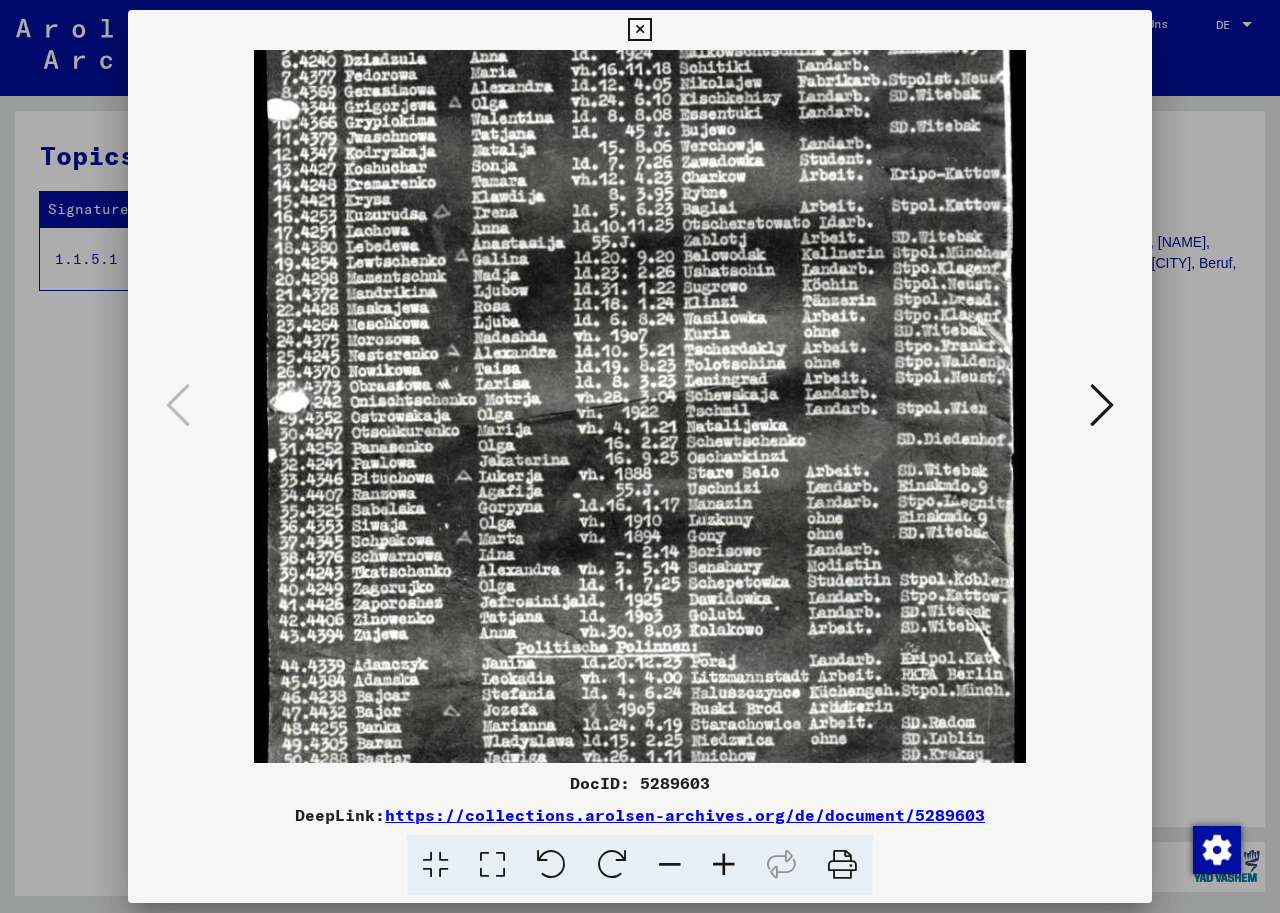 drag, startPoint x: 751, startPoint y: 354, endPoint x: 750, endPoint y: 278, distance: 76.00658 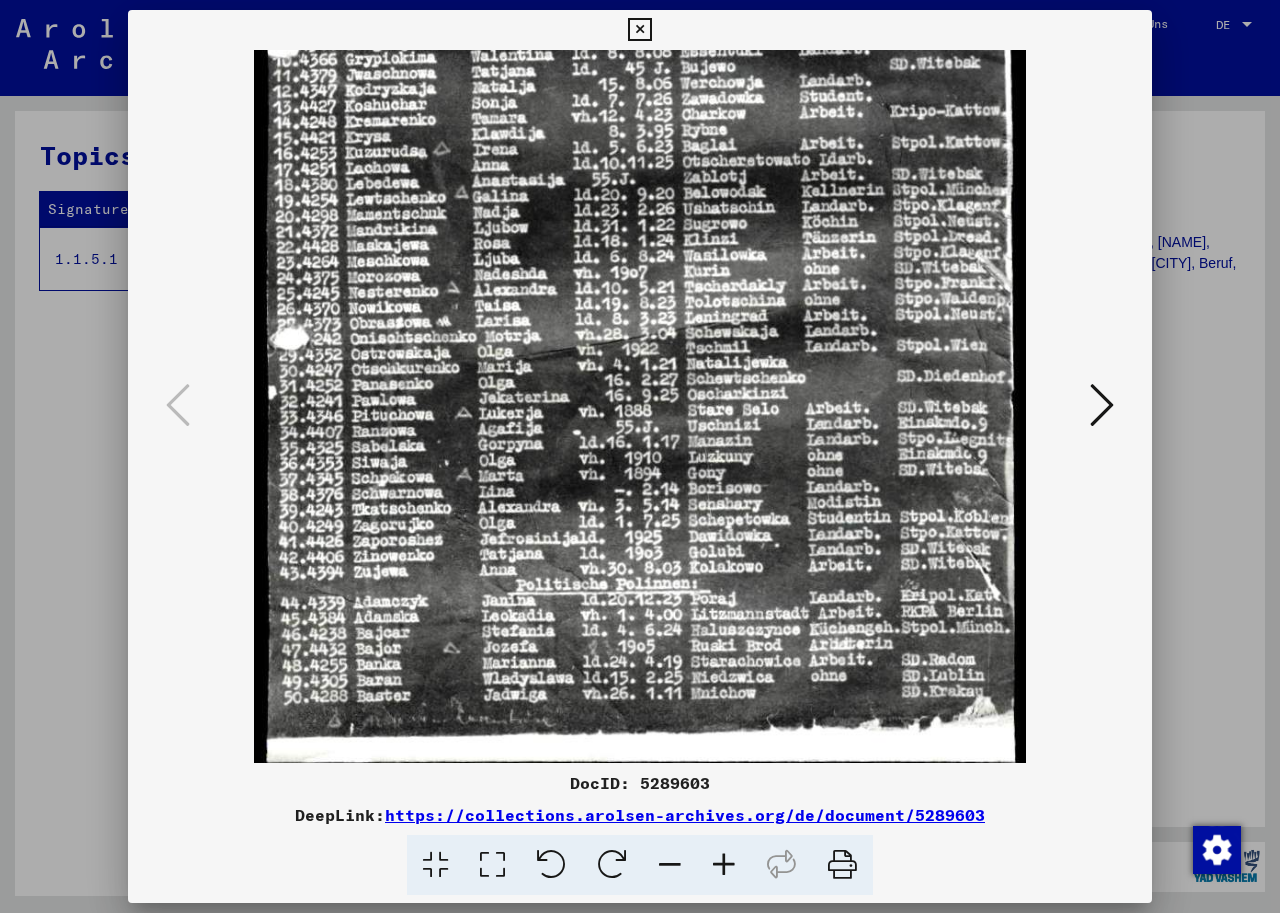 scroll, scrollTop: 446, scrollLeft: 0, axis: vertical 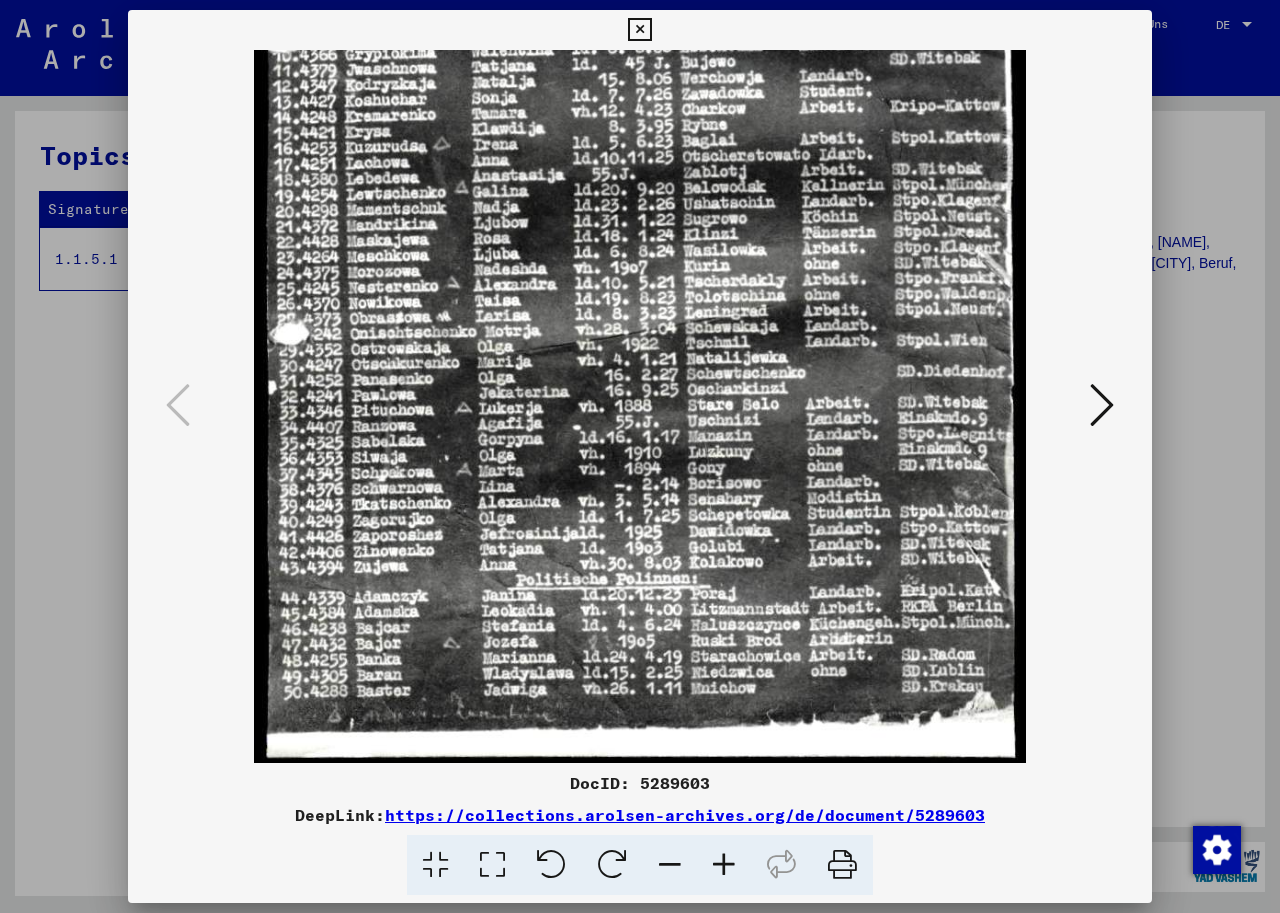 drag, startPoint x: 754, startPoint y: 384, endPoint x: 754, endPoint y: 316, distance: 68 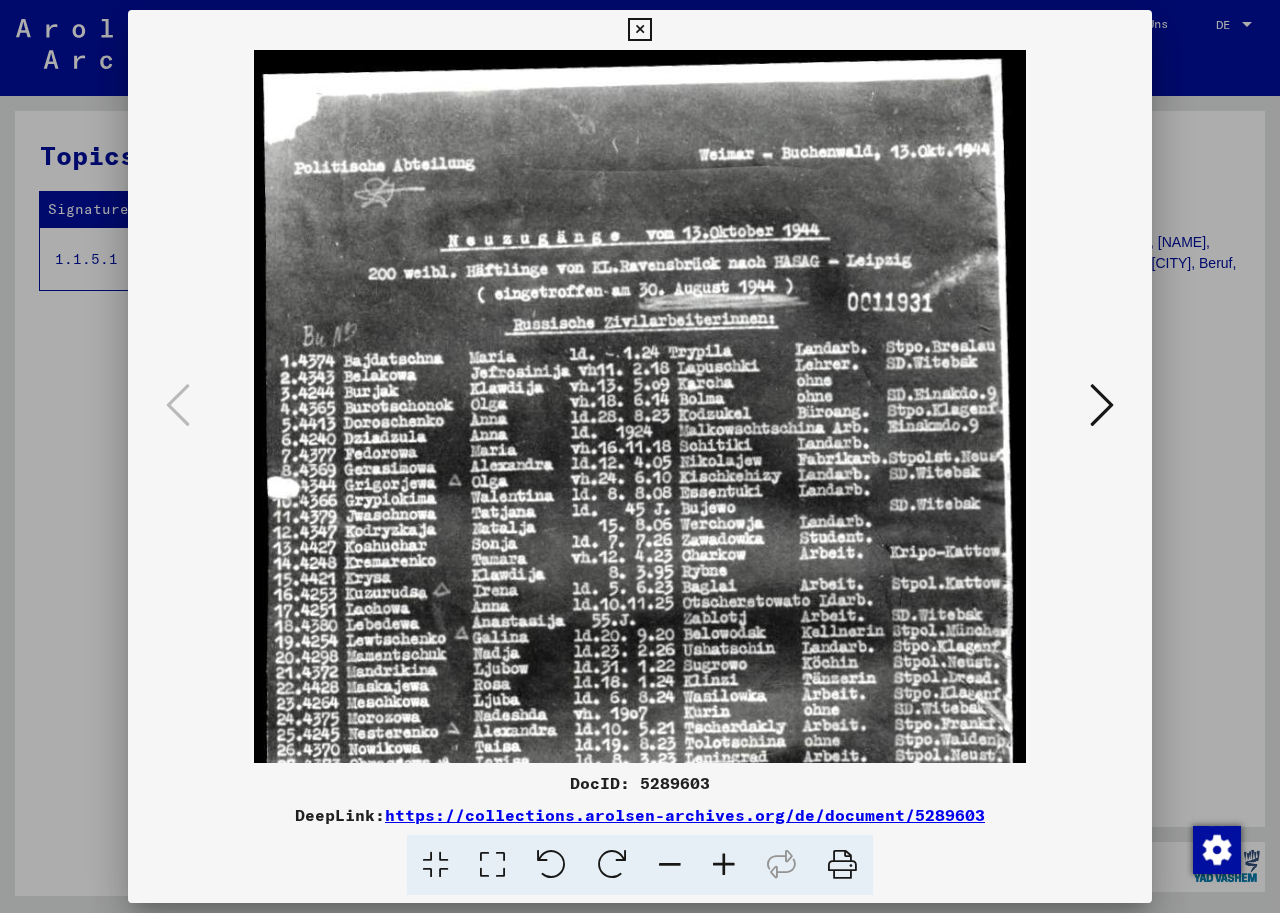 drag, startPoint x: 404, startPoint y: 144, endPoint x: 420, endPoint y: 670, distance: 526.2433 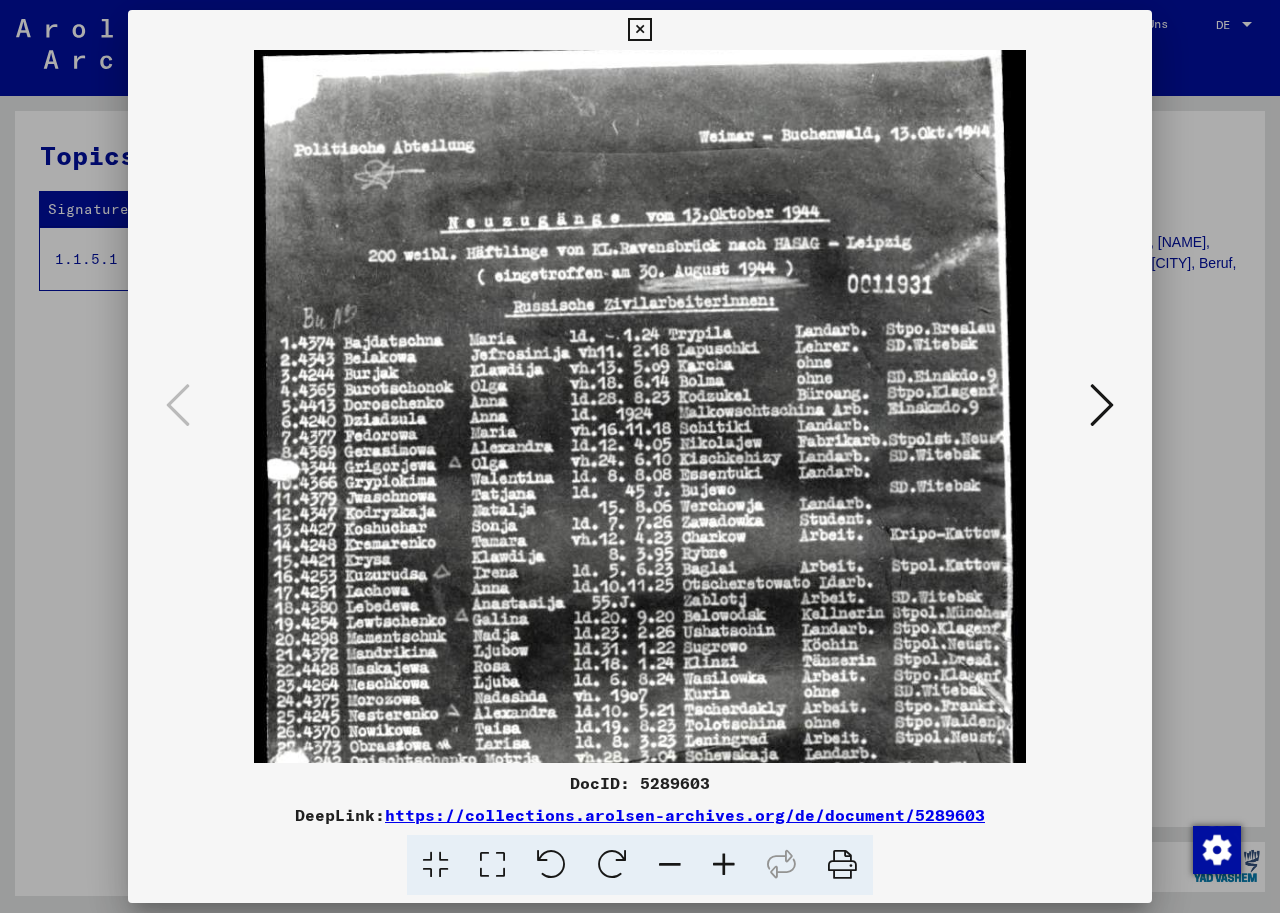 scroll, scrollTop: 20, scrollLeft: 0, axis: vertical 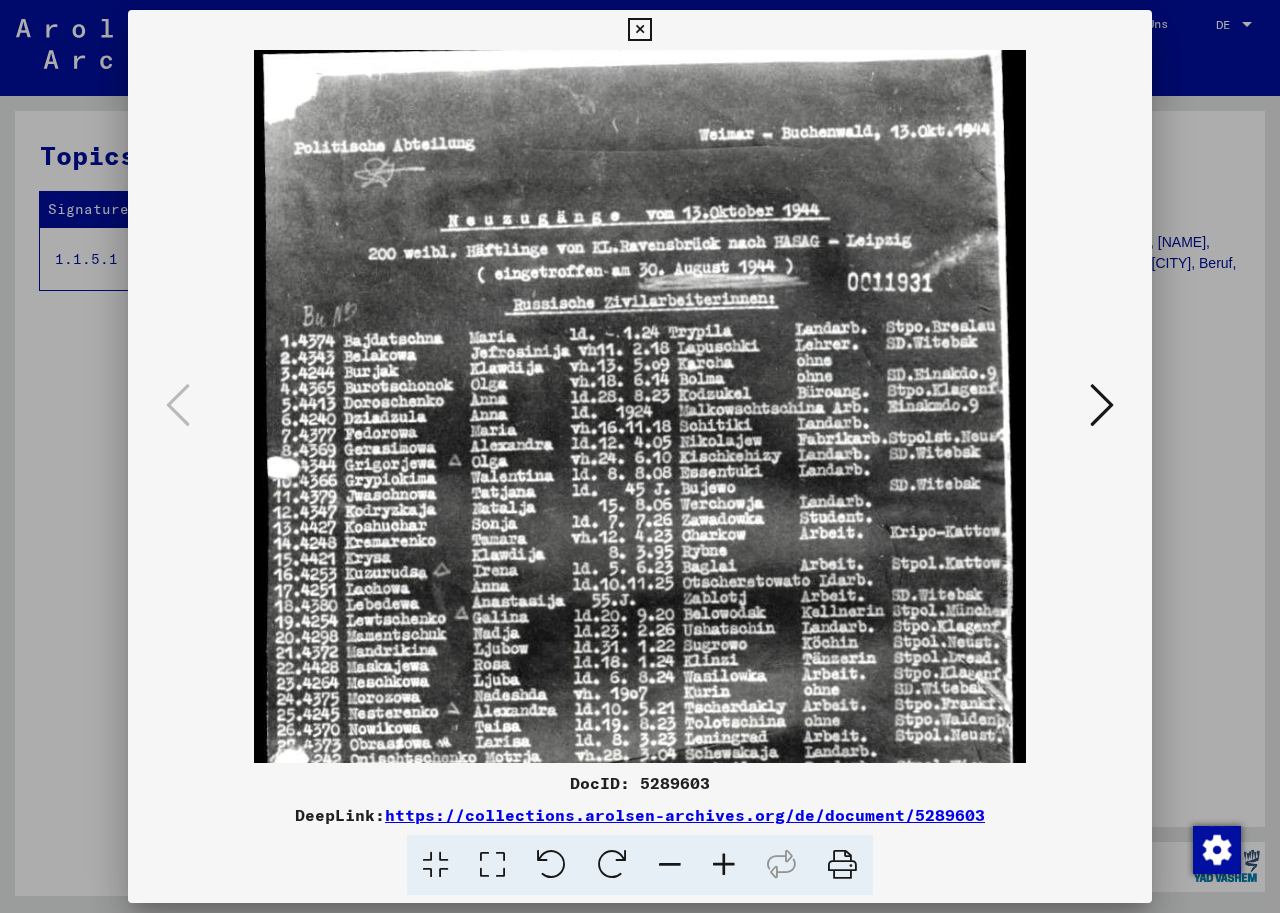 drag, startPoint x: 411, startPoint y: 621, endPoint x: 406, endPoint y: 601, distance: 20.615528 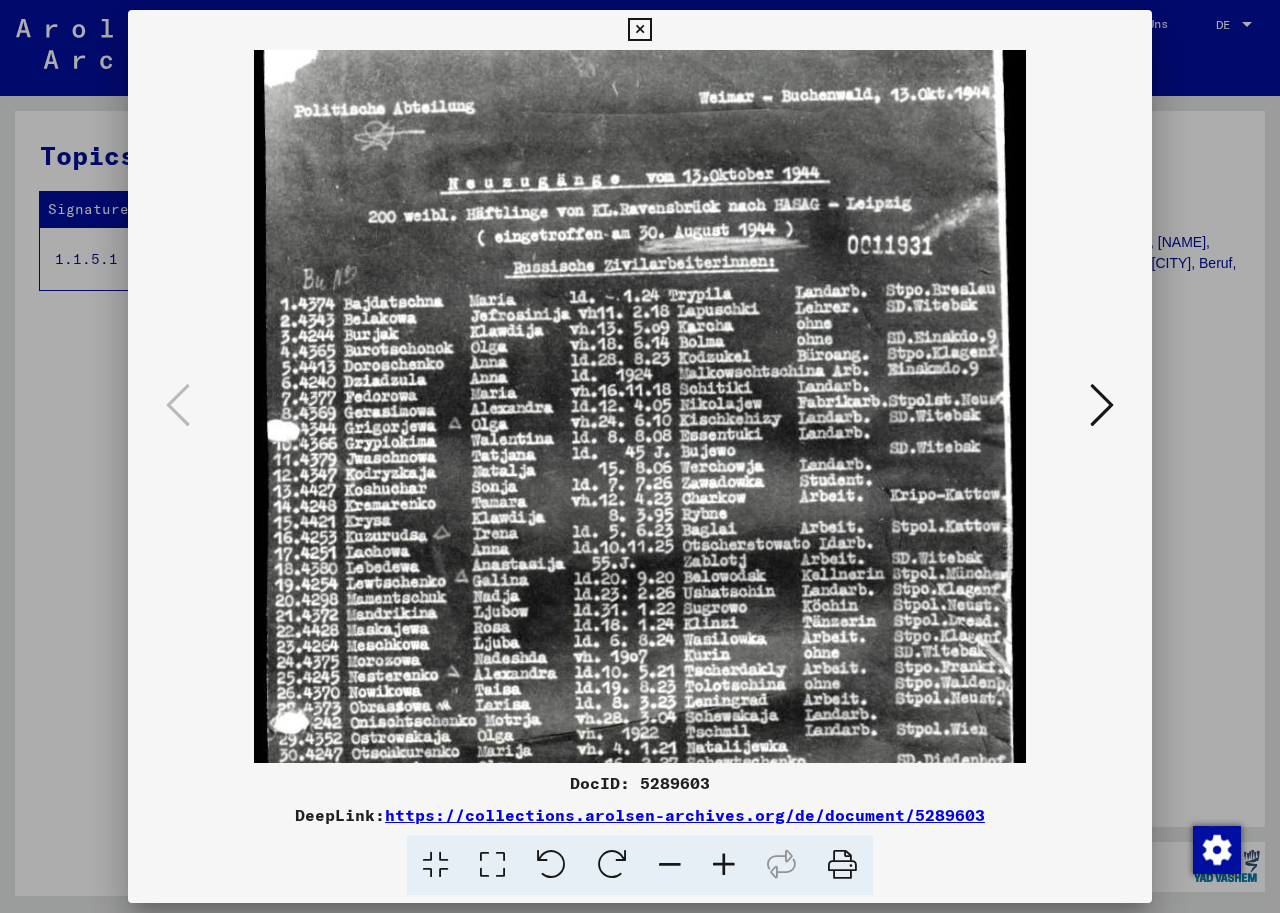 scroll, scrollTop: 58, scrollLeft: 0, axis: vertical 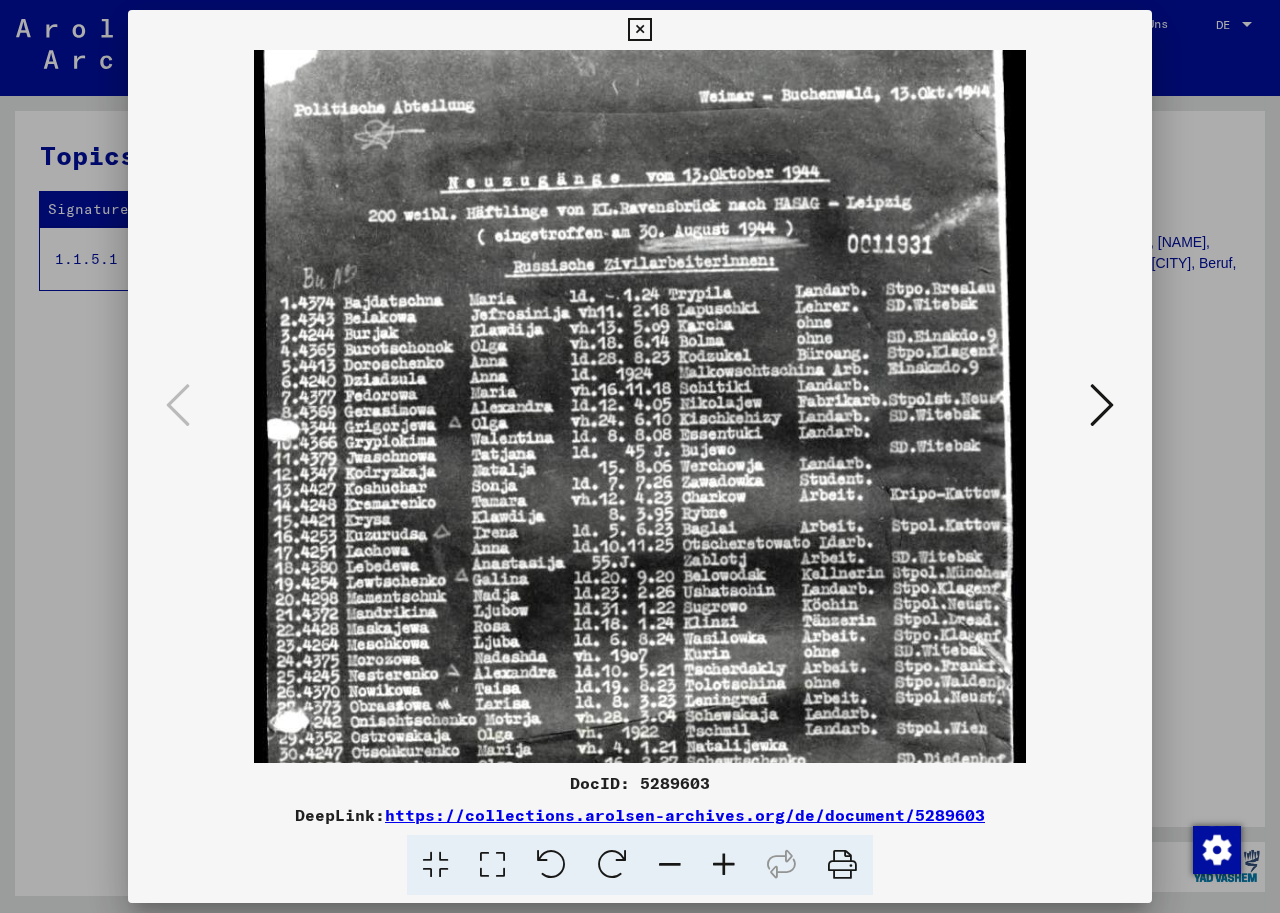 drag, startPoint x: 418, startPoint y: 644, endPoint x: 420, endPoint y: 606, distance: 38.052597 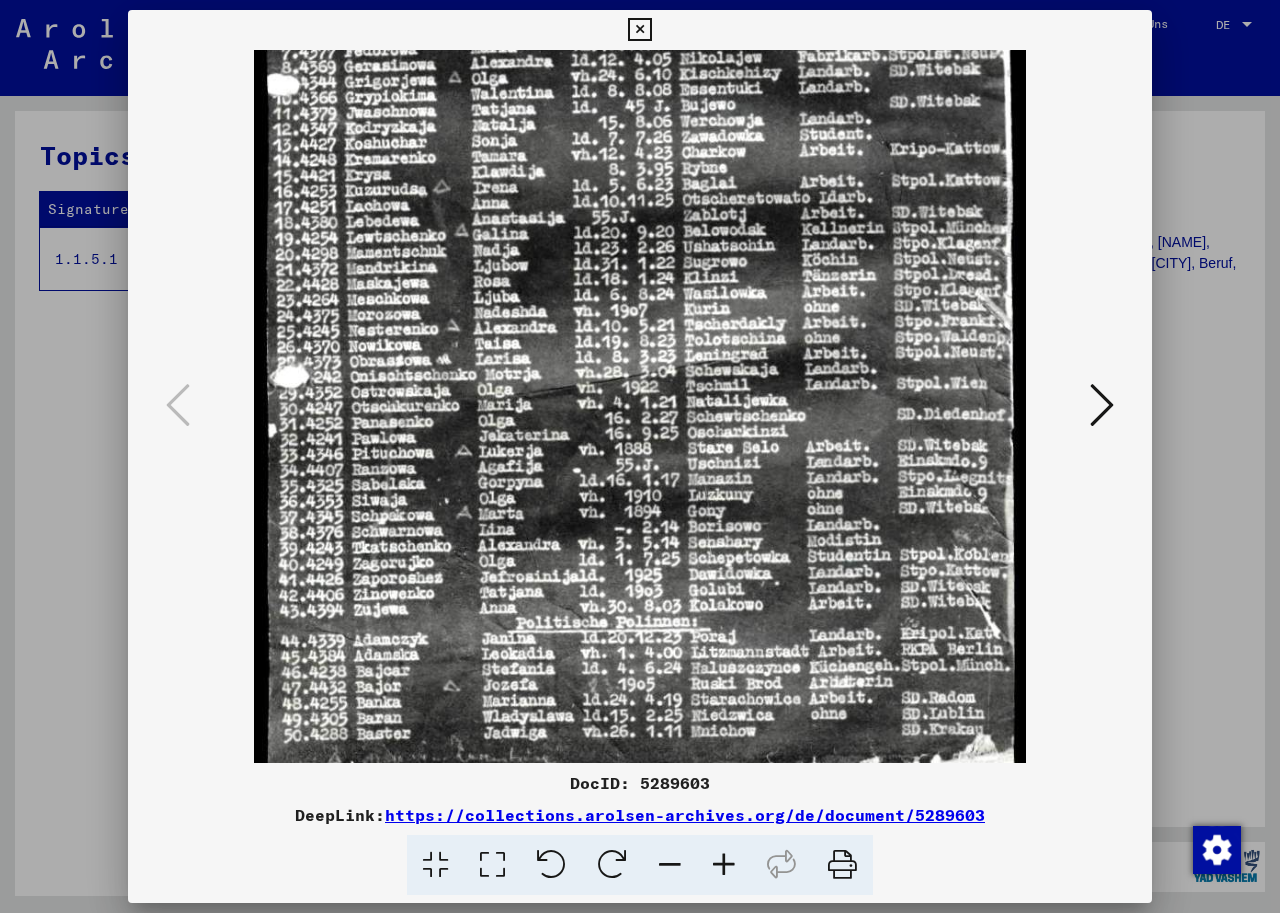drag, startPoint x: 410, startPoint y: 688, endPoint x: 461, endPoint y: 343, distance: 348.7492 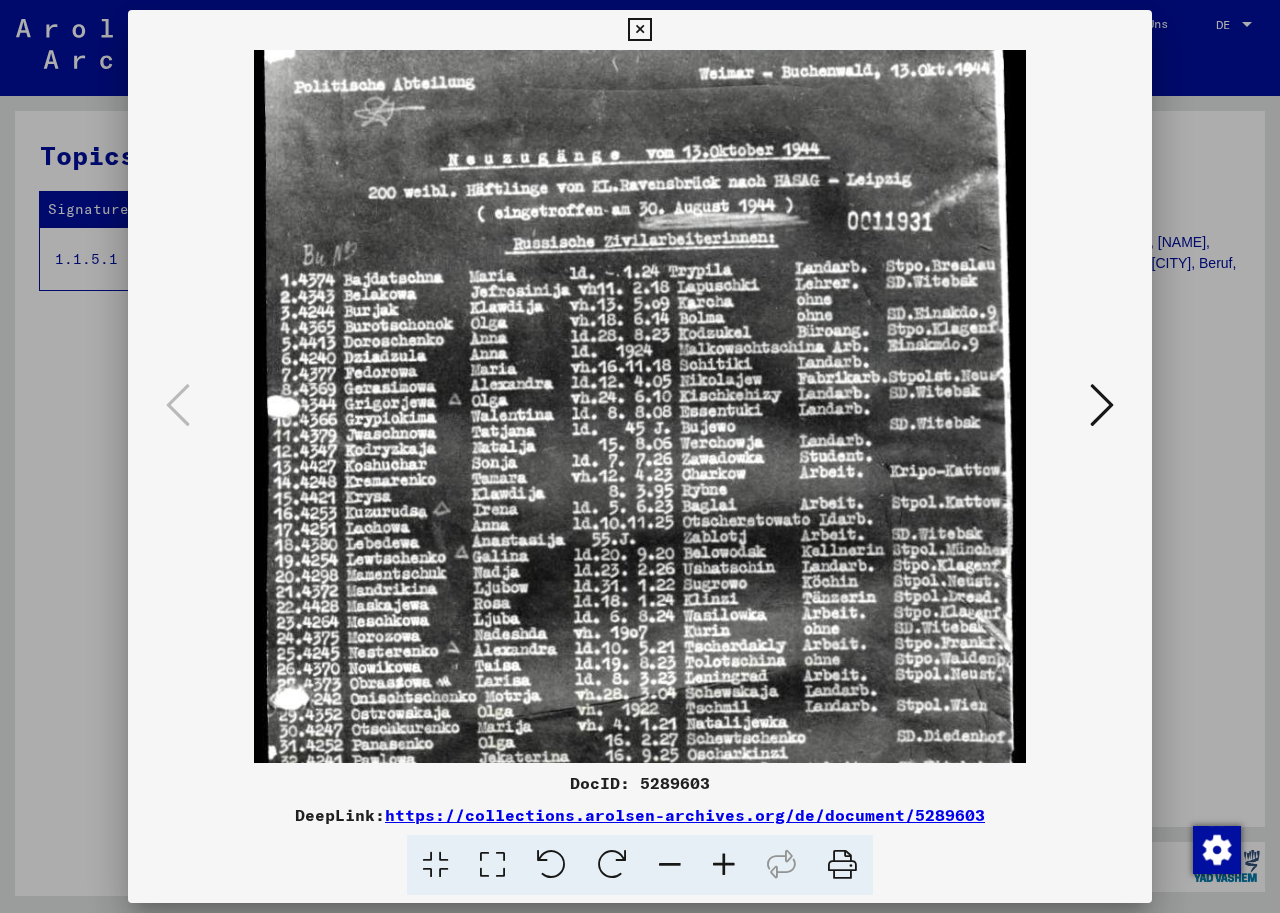 scroll, scrollTop: 128, scrollLeft: 0, axis: vertical 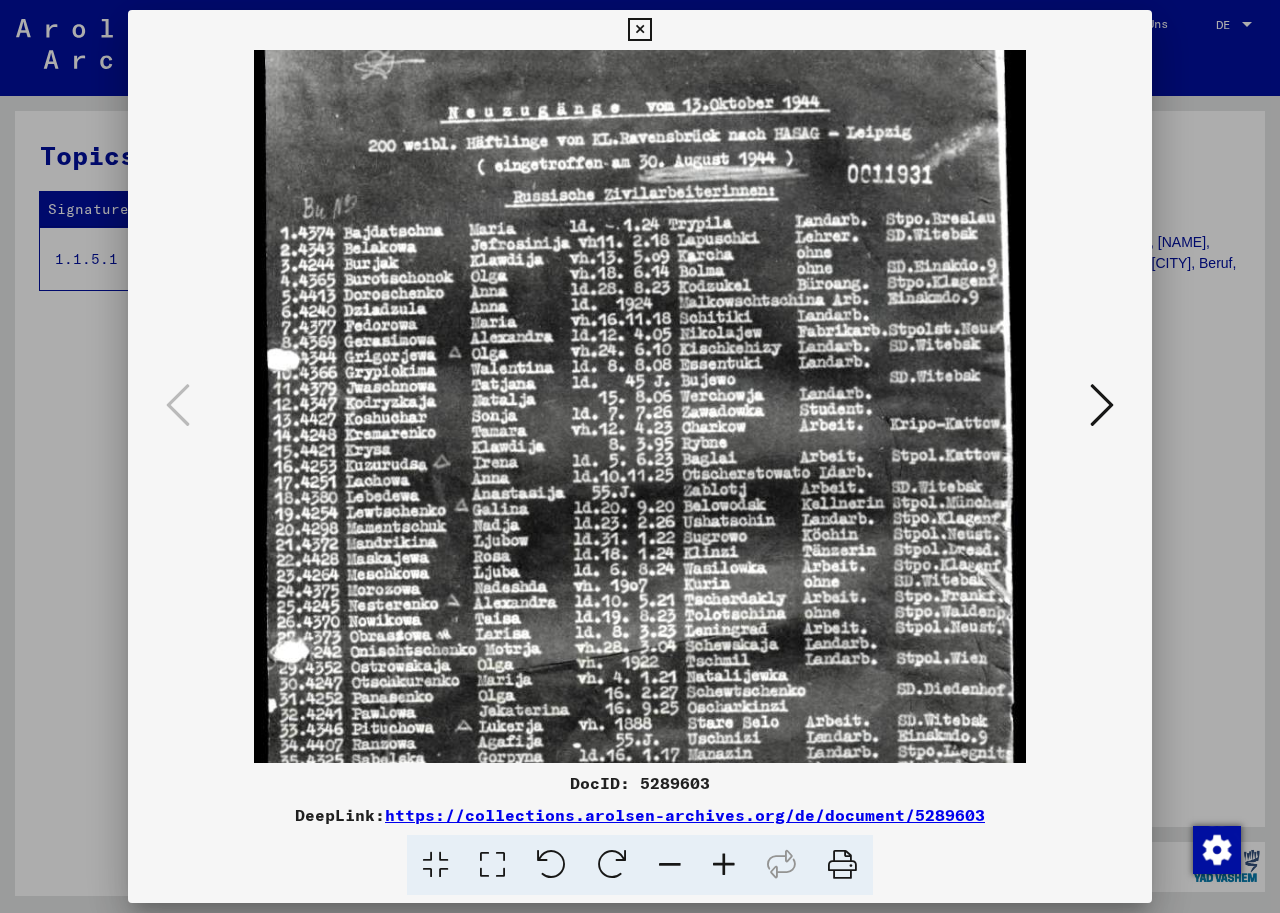 drag, startPoint x: 502, startPoint y: 304, endPoint x: 543, endPoint y: 579, distance: 278.03955 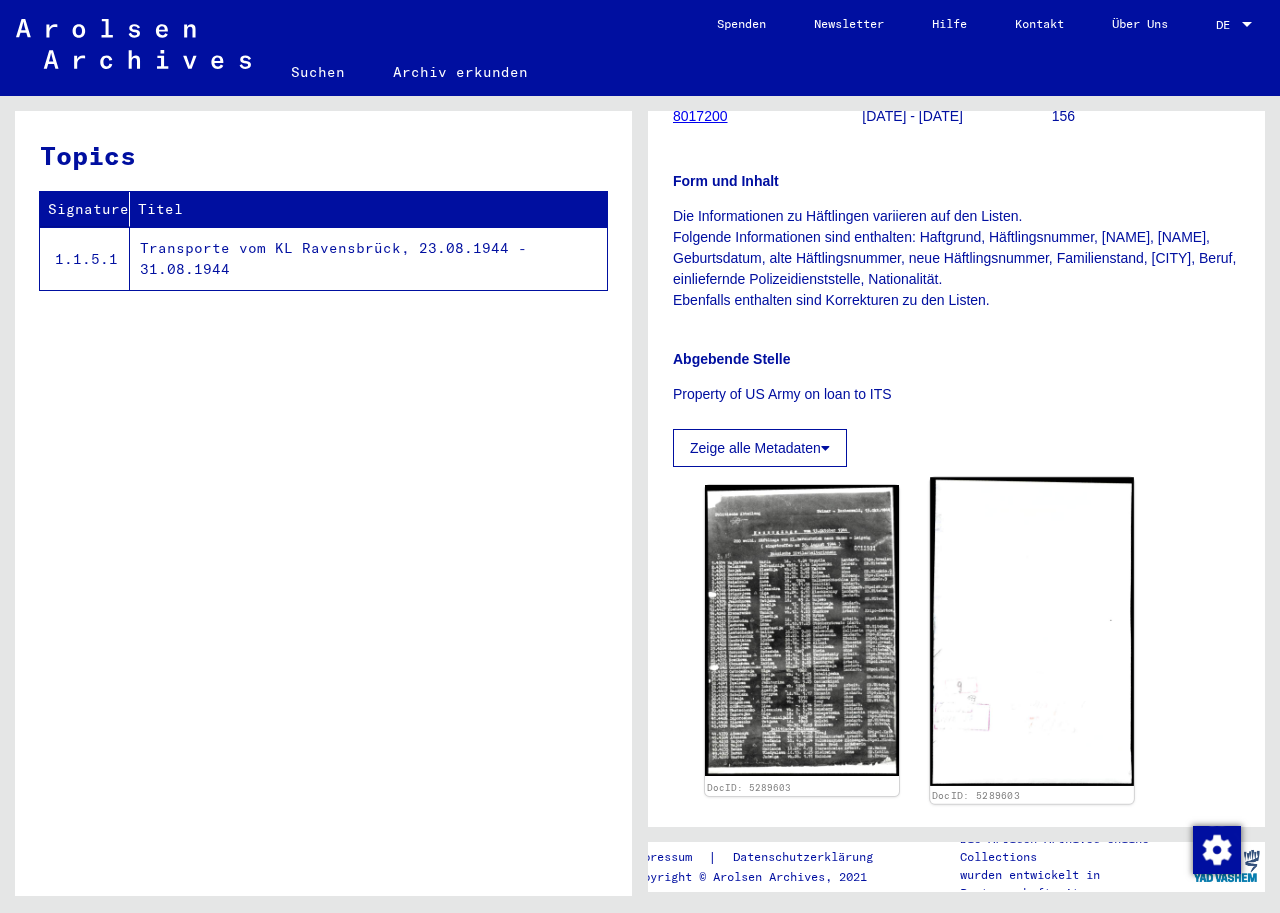 scroll, scrollTop: 300, scrollLeft: 0, axis: vertical 